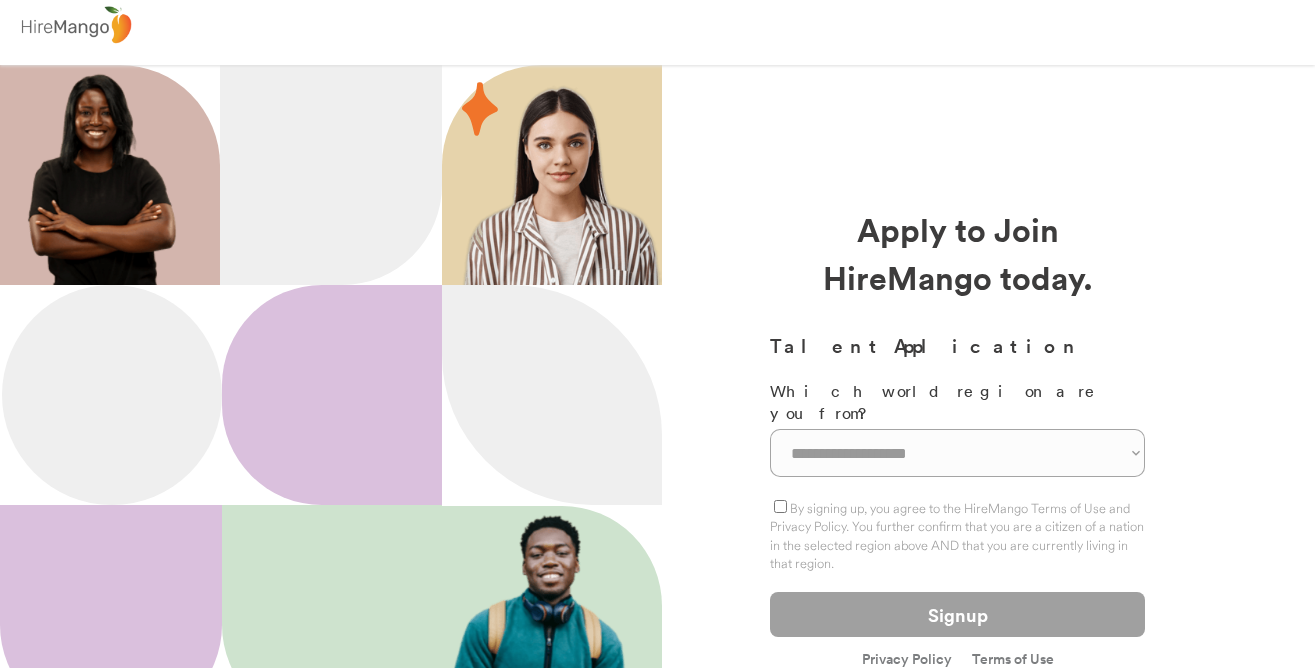 scroll, scrollTop: 52, scrollLeft: 0, axis: vertical 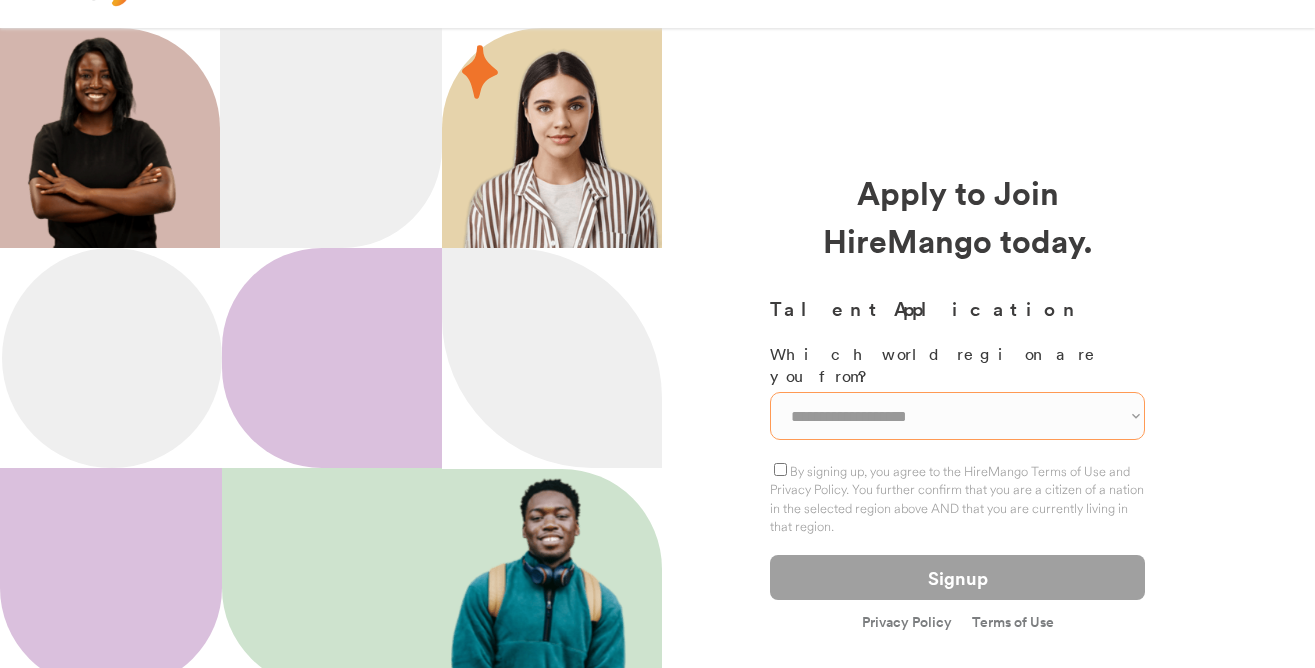 click on "**********" at bounding box center [957, 416] 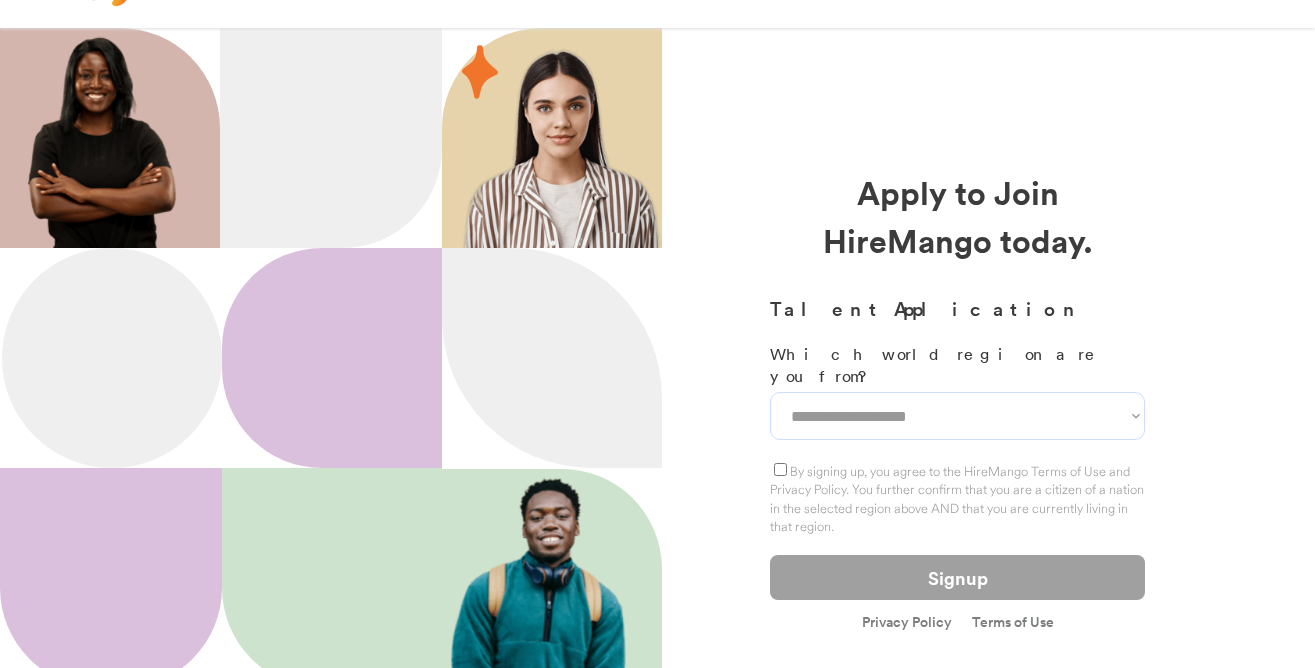 select on "**********" 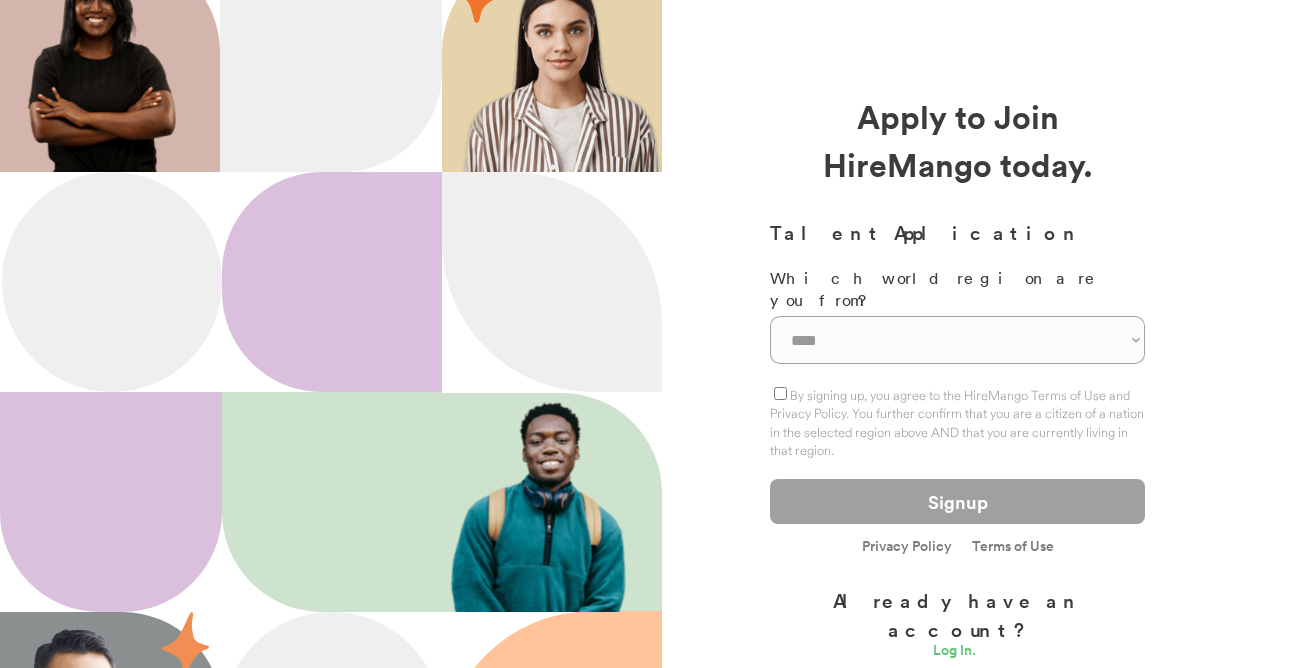 scroll, scrollTop: 132, scrollLeft: 0, axis: vertical 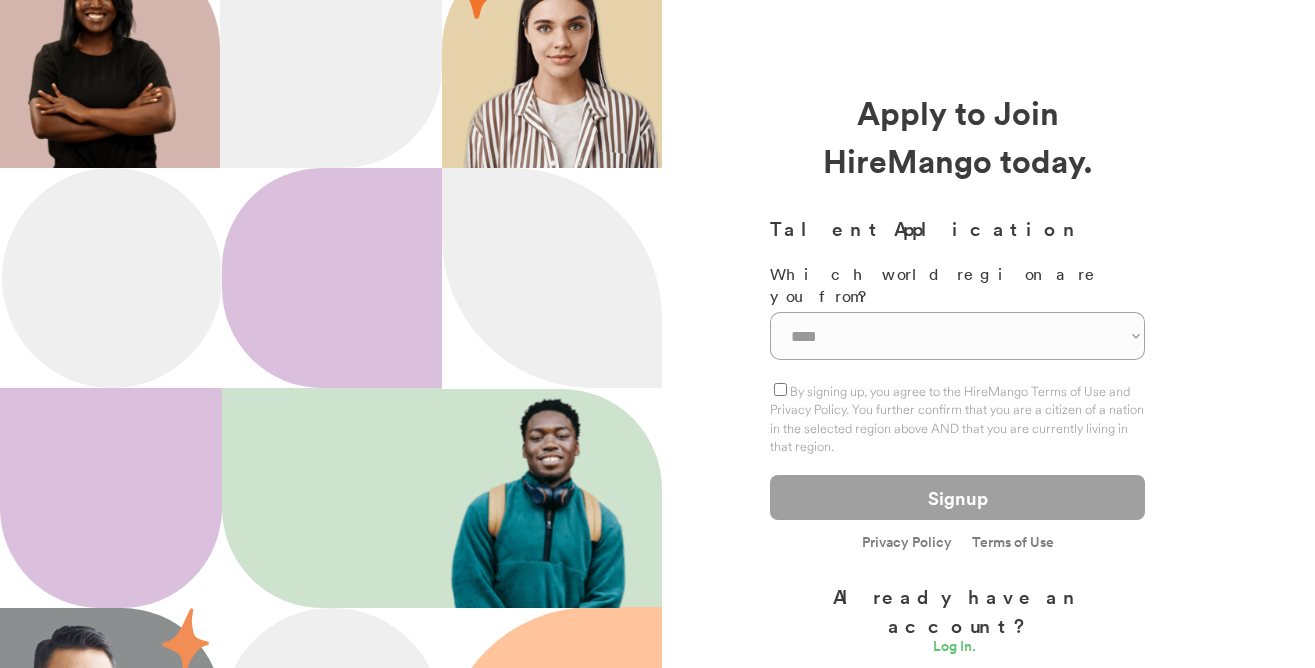 click on "By signing up, you agree to the HireMango Terms of Use and Privacy Policy. You further confirm that you are a citizen of a nation in the selected region above AND that you are currently living in that region." at bounding box center [957, 418] 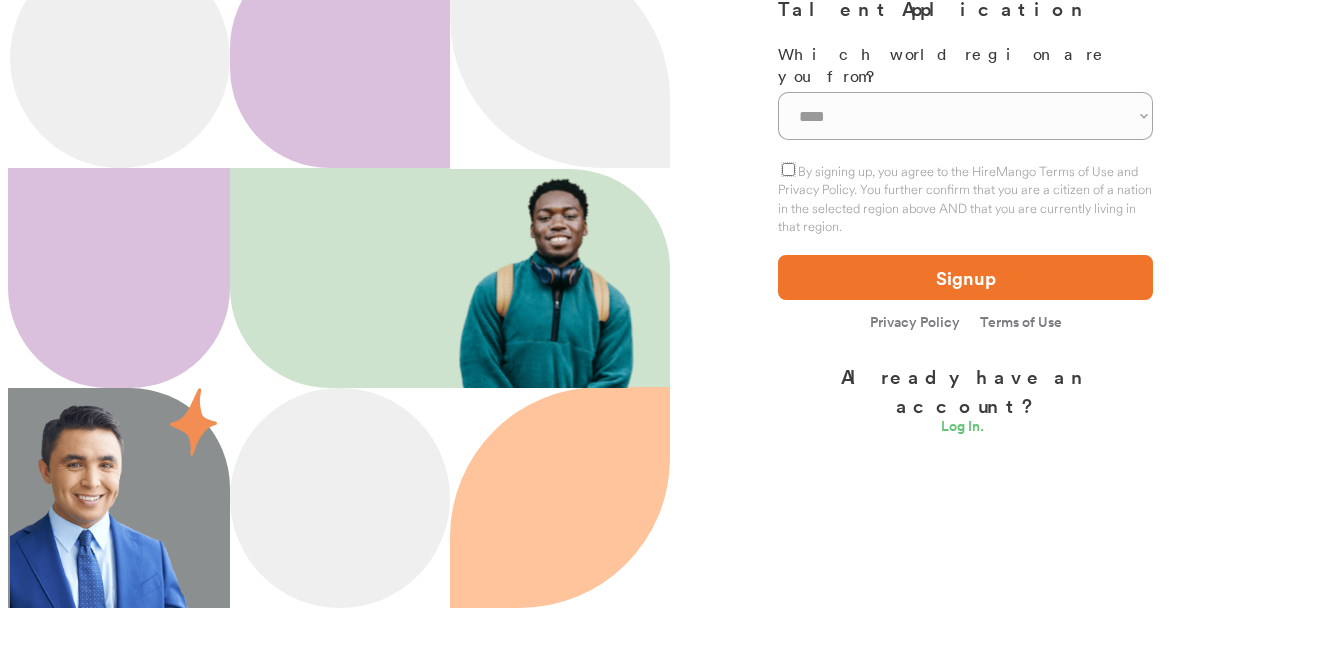 scroll, scrollTop: 358, scrollLeft: 0, axis: vertical 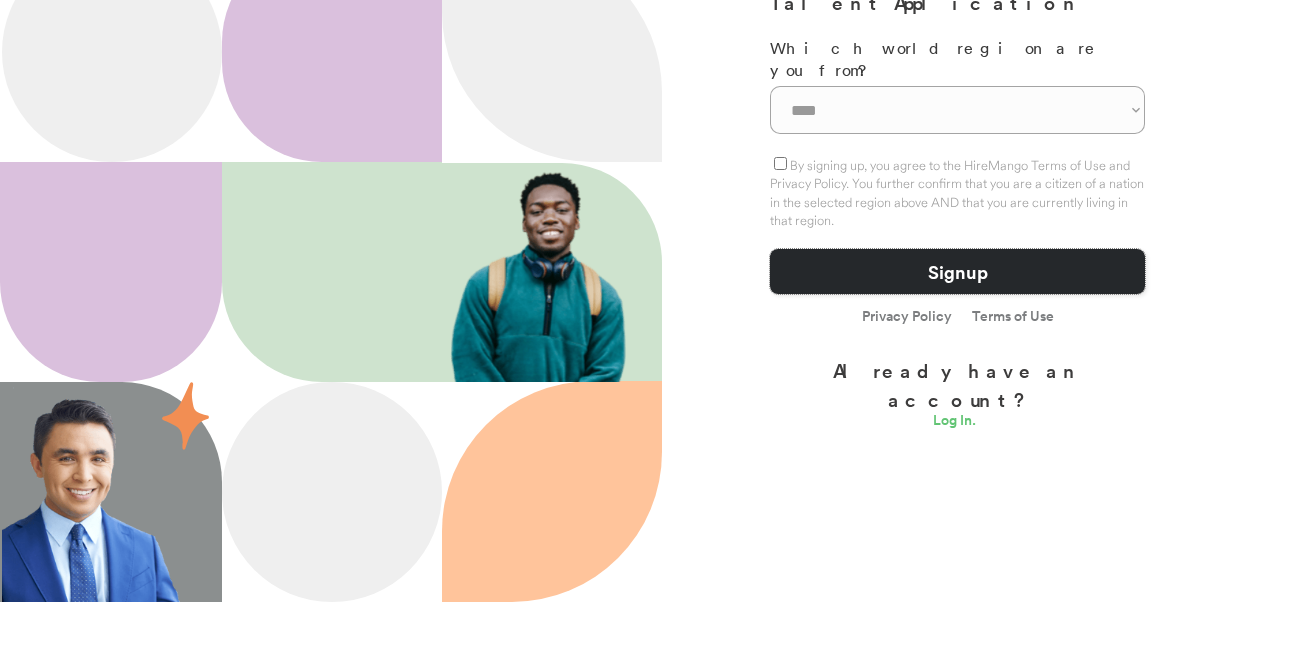 click on "Signup" at bounding box center (957, 271) 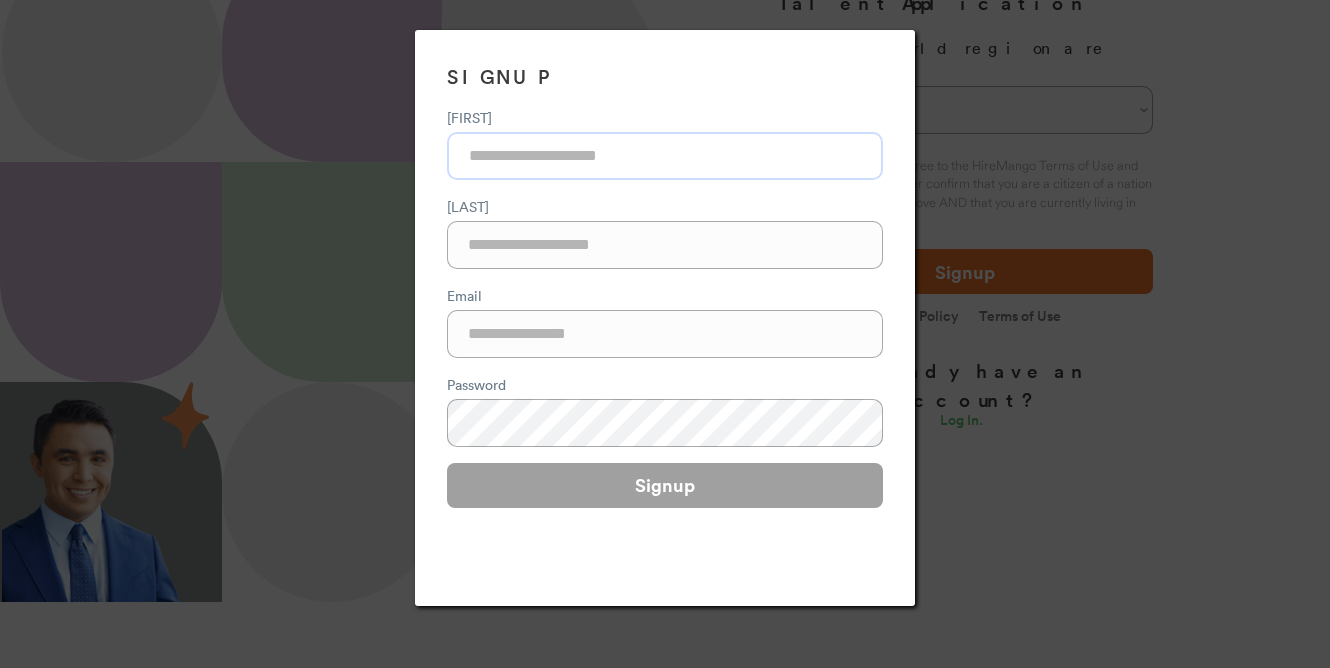 click at bounding box center (665, 156) 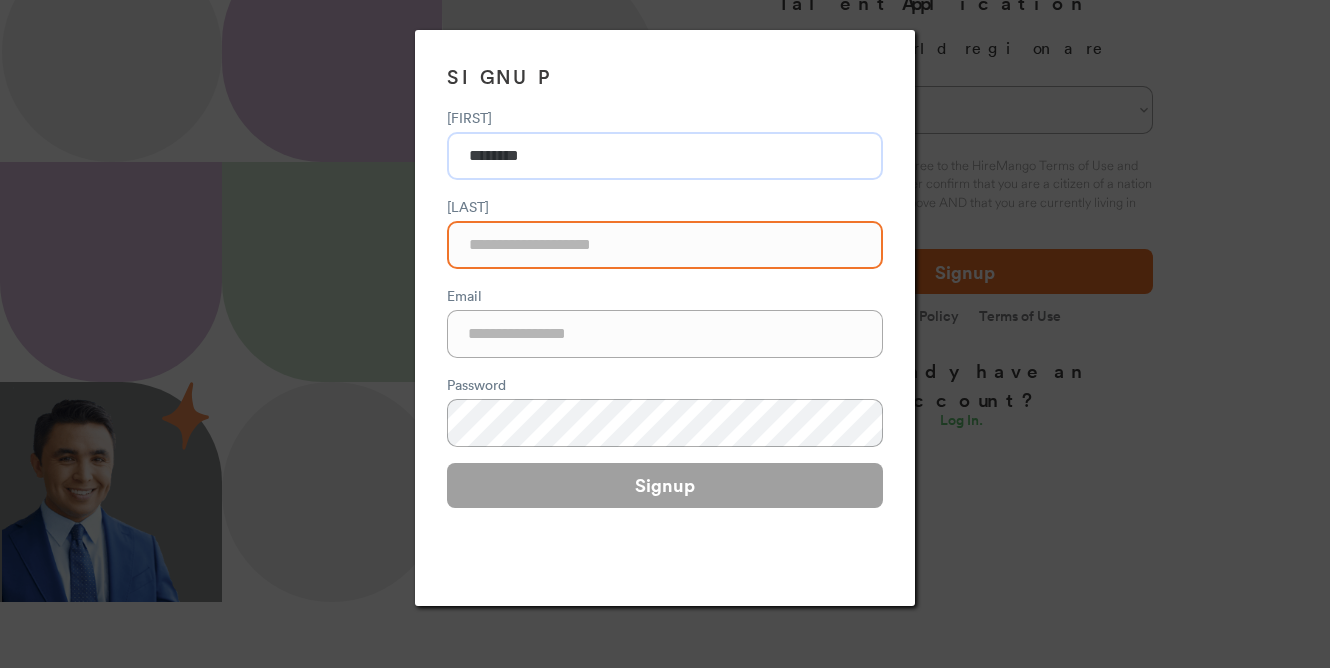 type on "********" 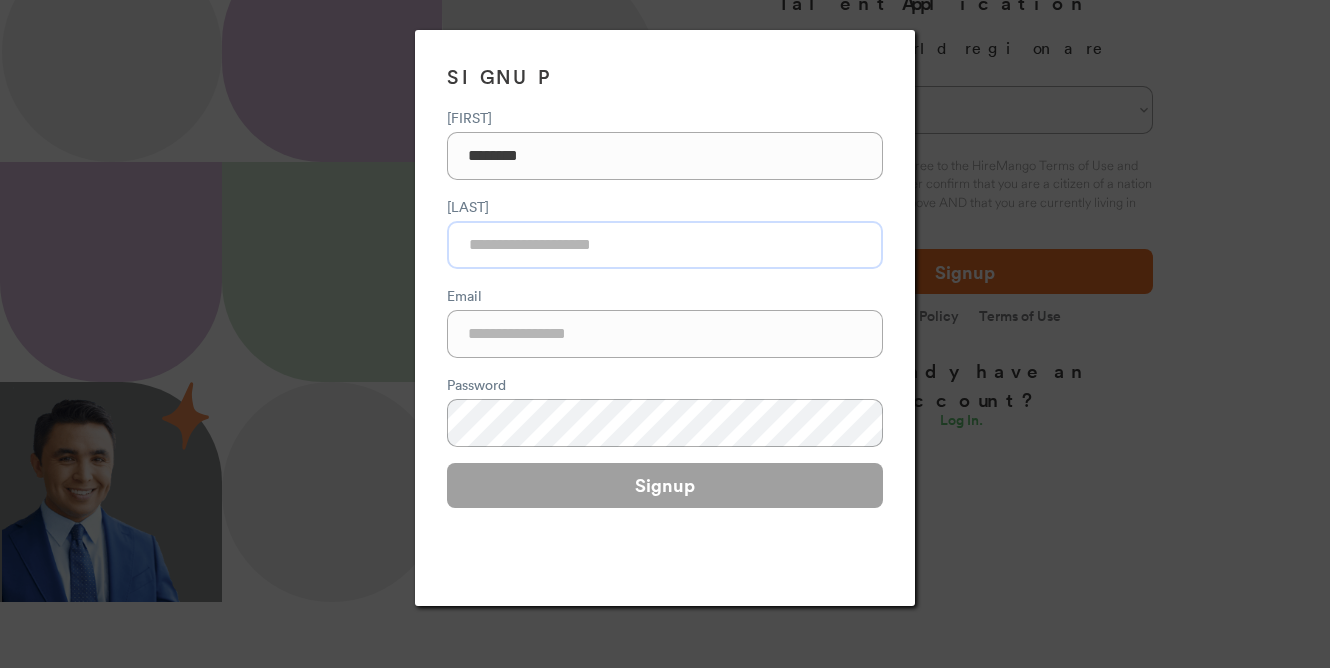 click at bounding box center [665, 245] 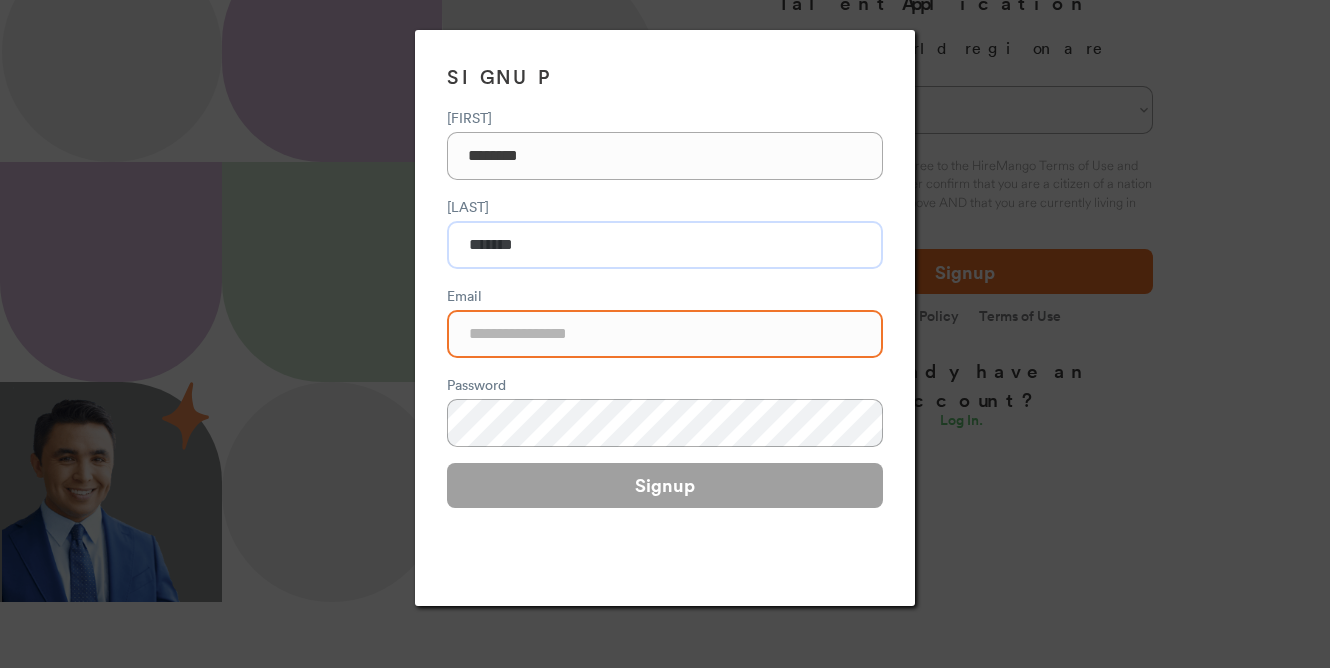 type on "*******" 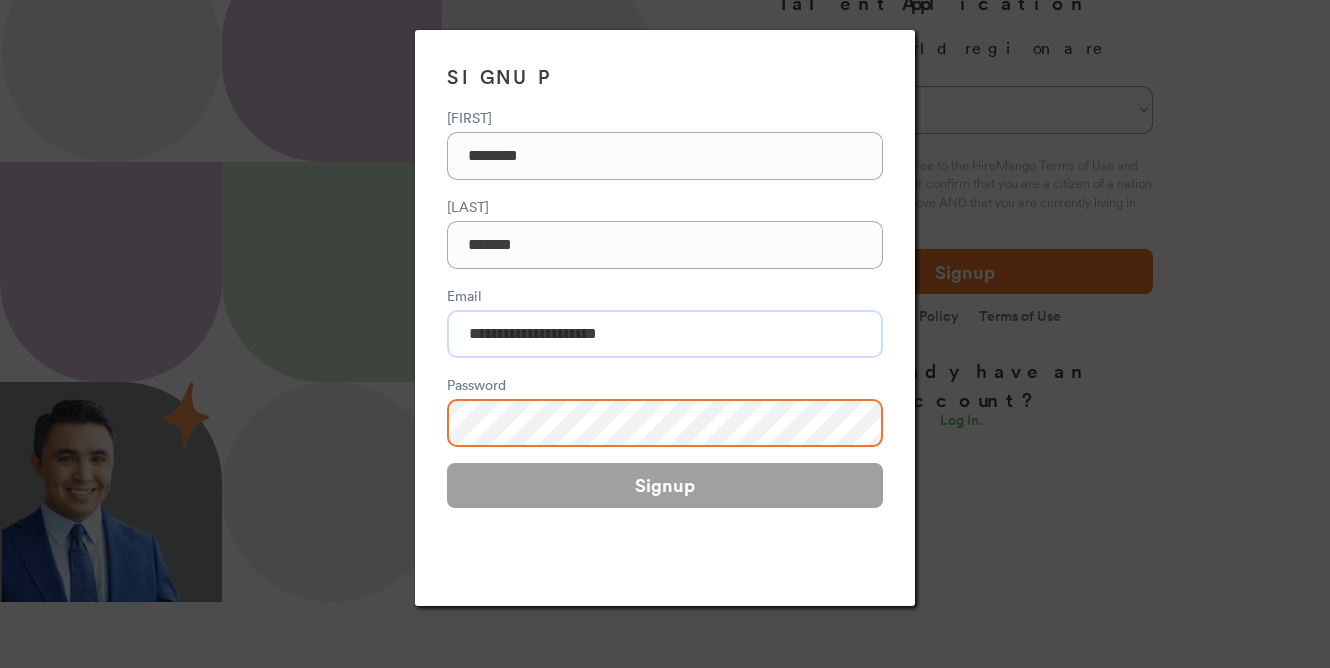 type on "**********" 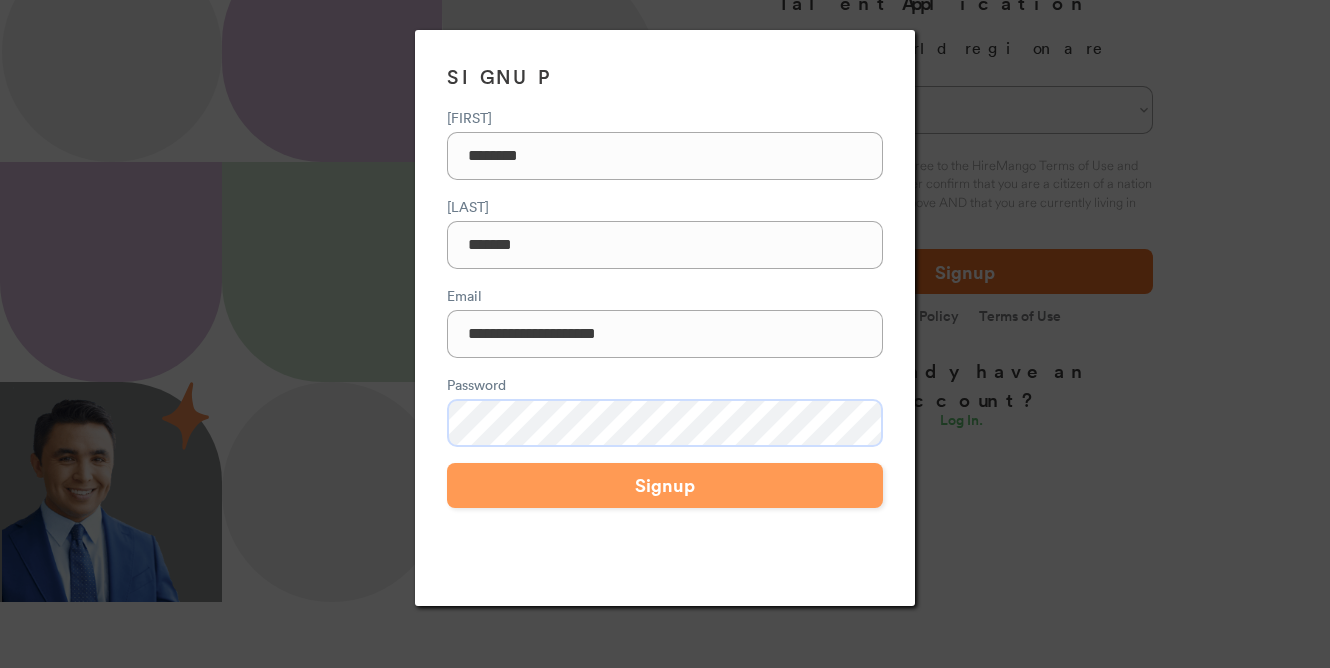 click on "Signup" at bounding box center [665, 485] 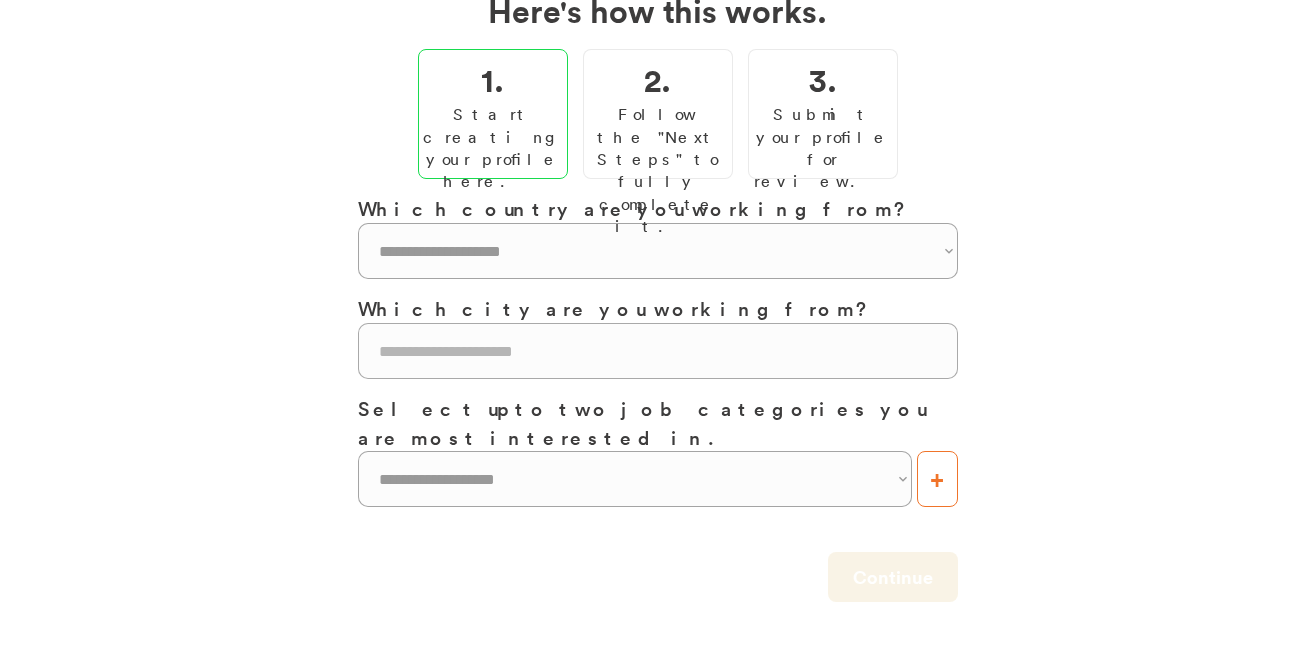 scroll, scrollTop: 10, scrollLeft: 0, axis: vertical 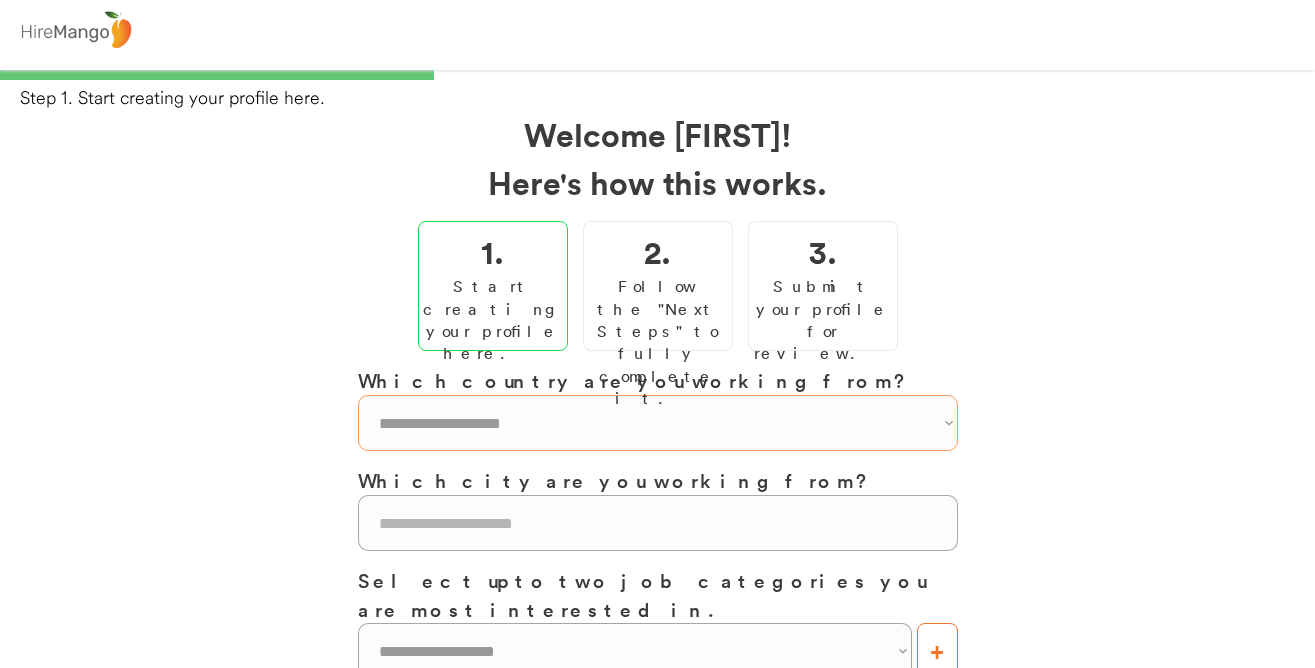 click on "**********" at bounding box center (658, 423) 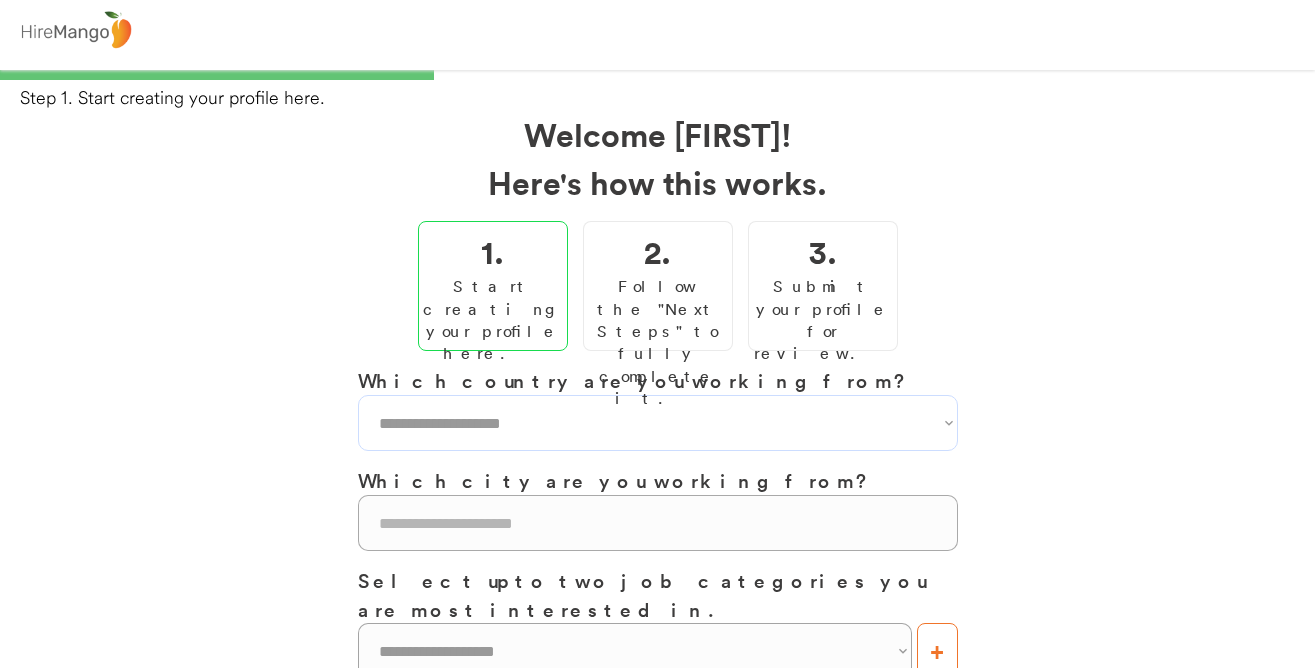 select on "**********" 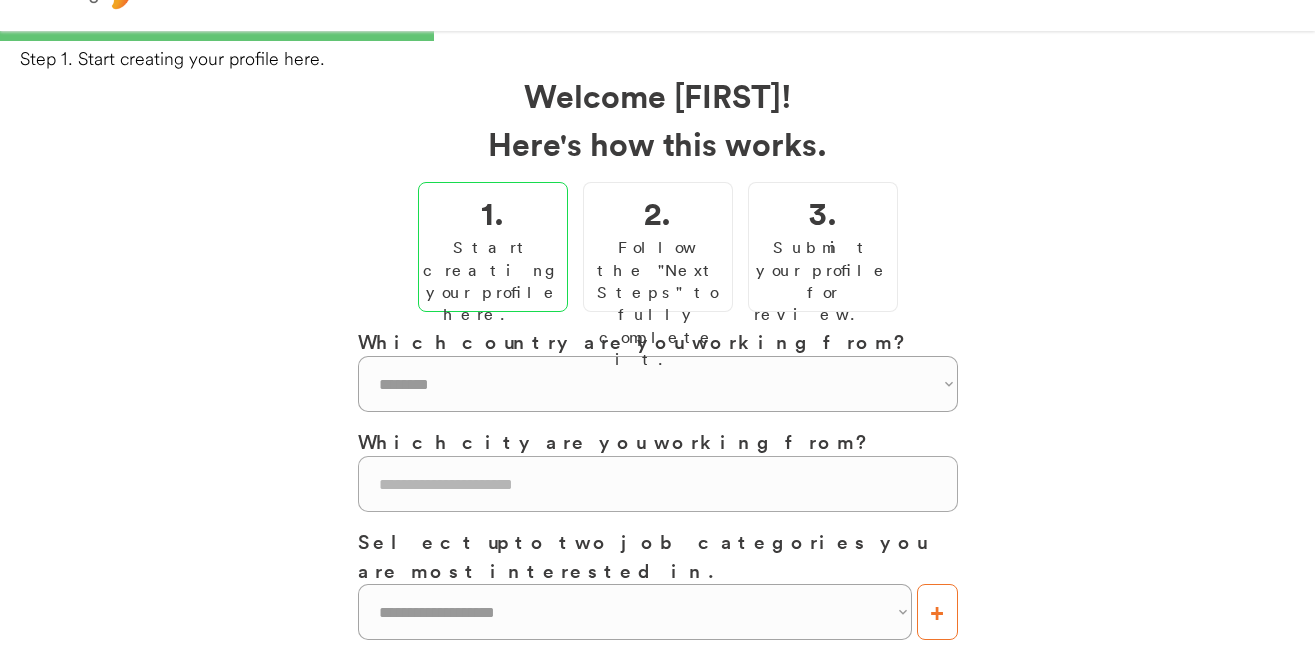 scroll, scrollTop: 55, scrollLeft: 0, axis: vertical 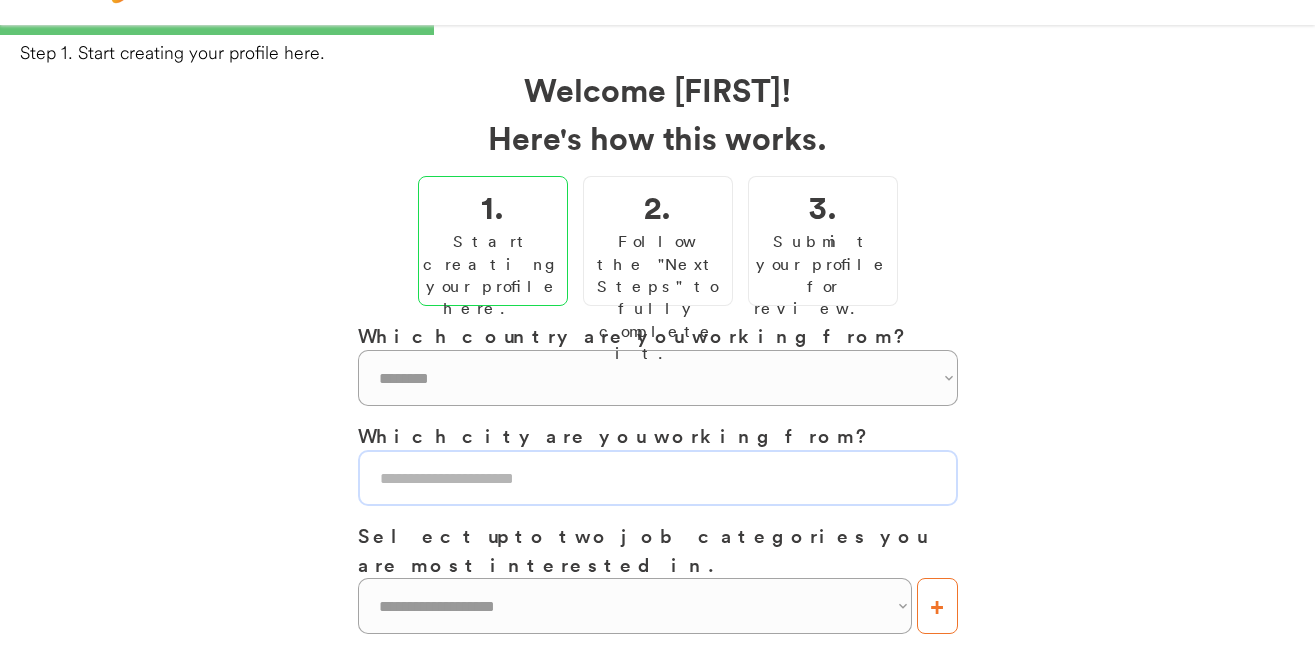 click at bounding box center (658, 478) 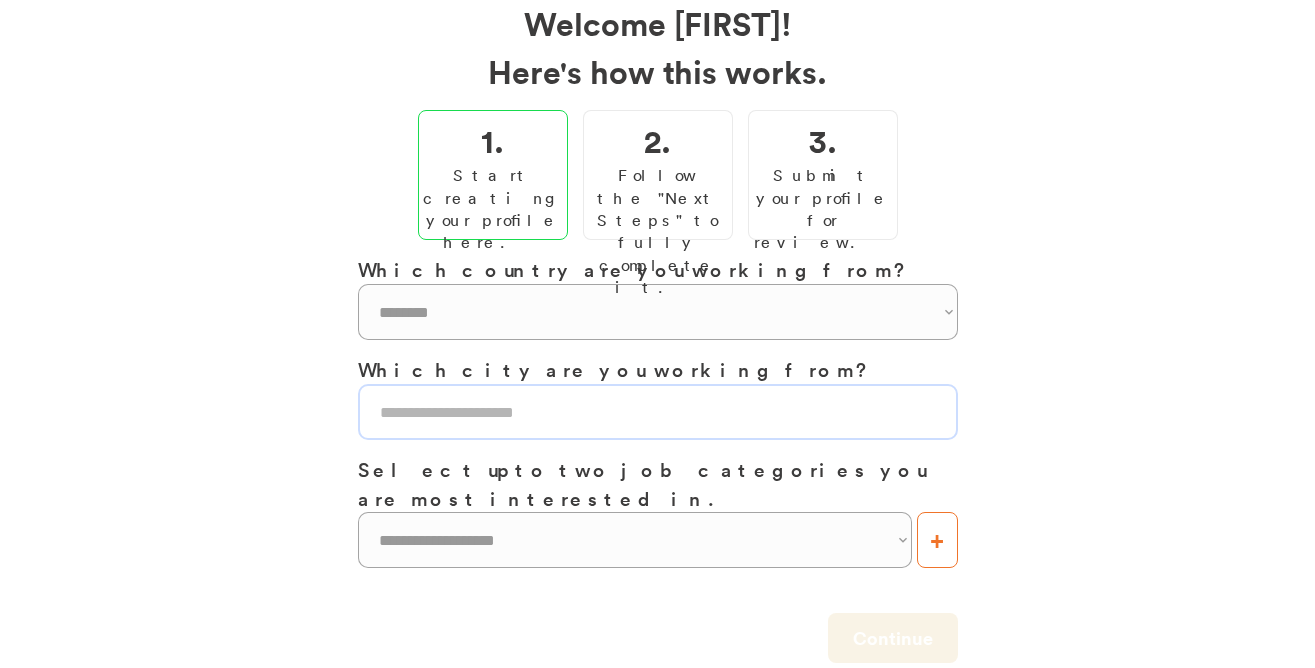 scroll, scrollTop: 125, scrollLeft: 0, axis: vertical 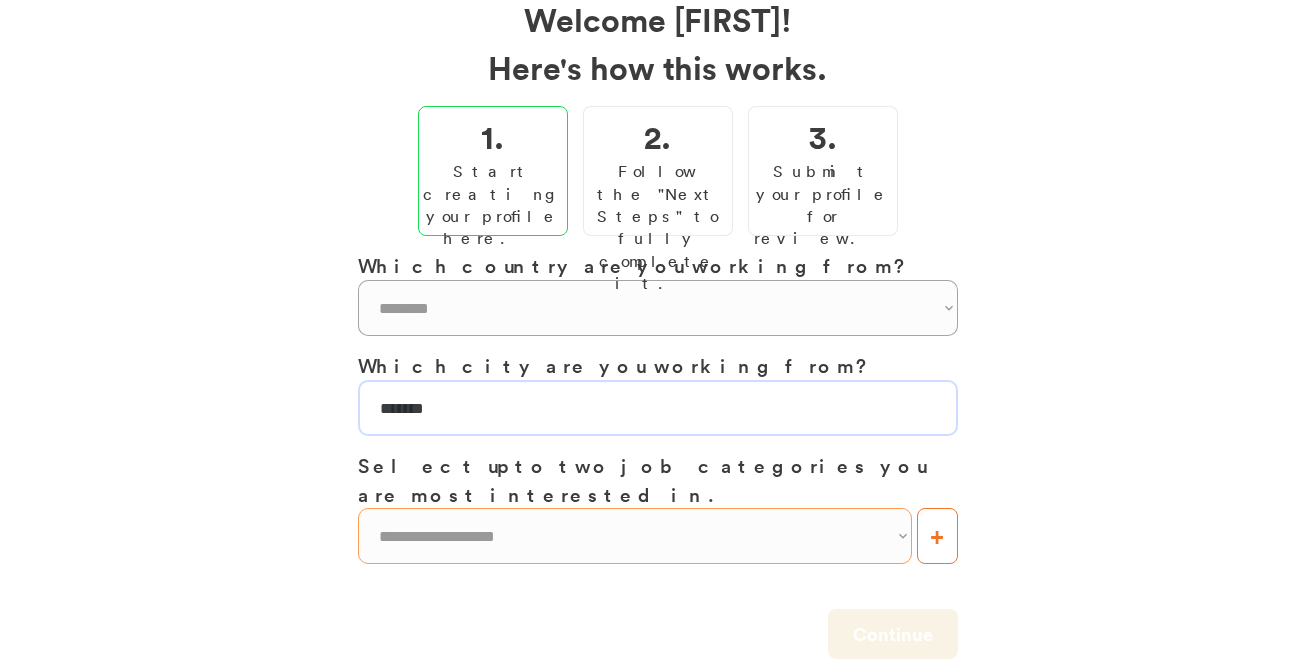 type on "*******" 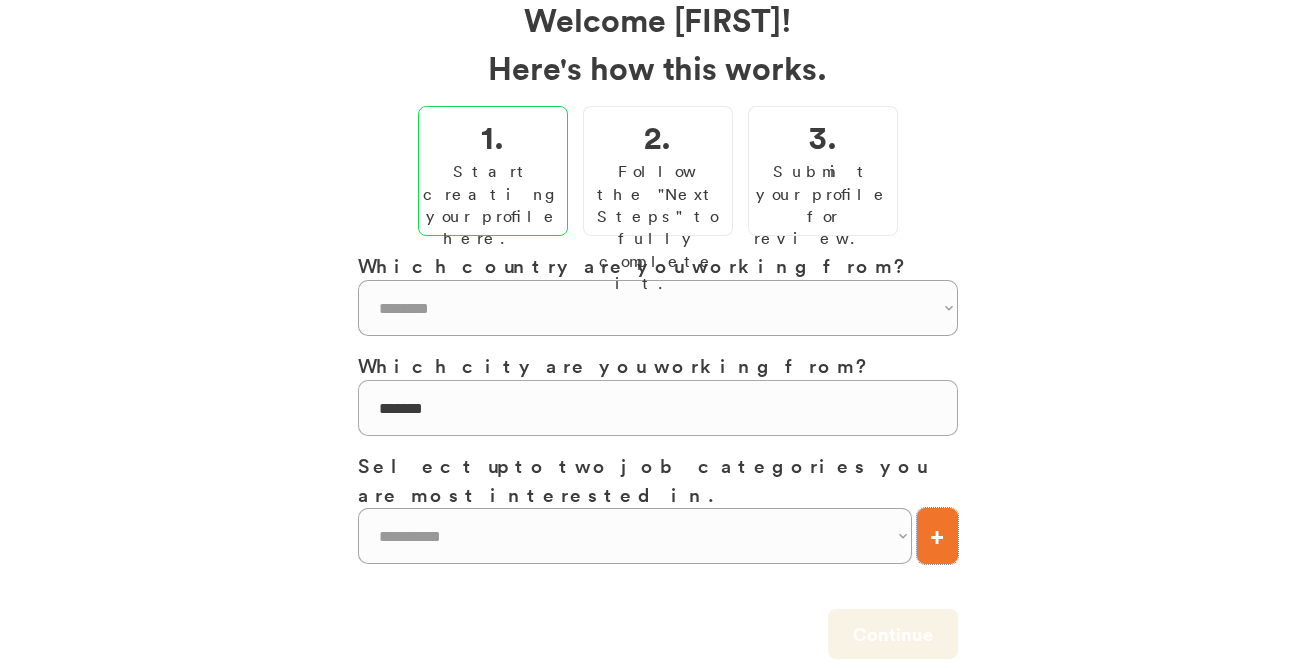 click on "+" at bounding box center [937, 536] 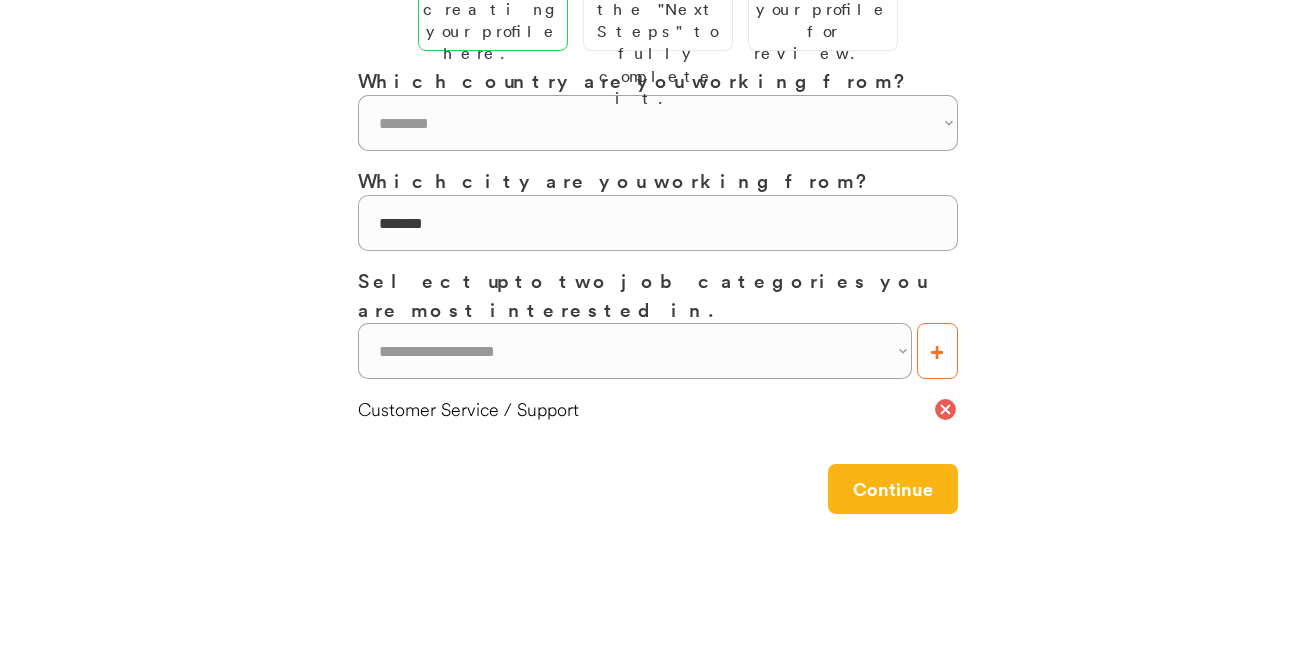 scroll, scrollTop: 332, scrollLeft: 0, axis: vertical 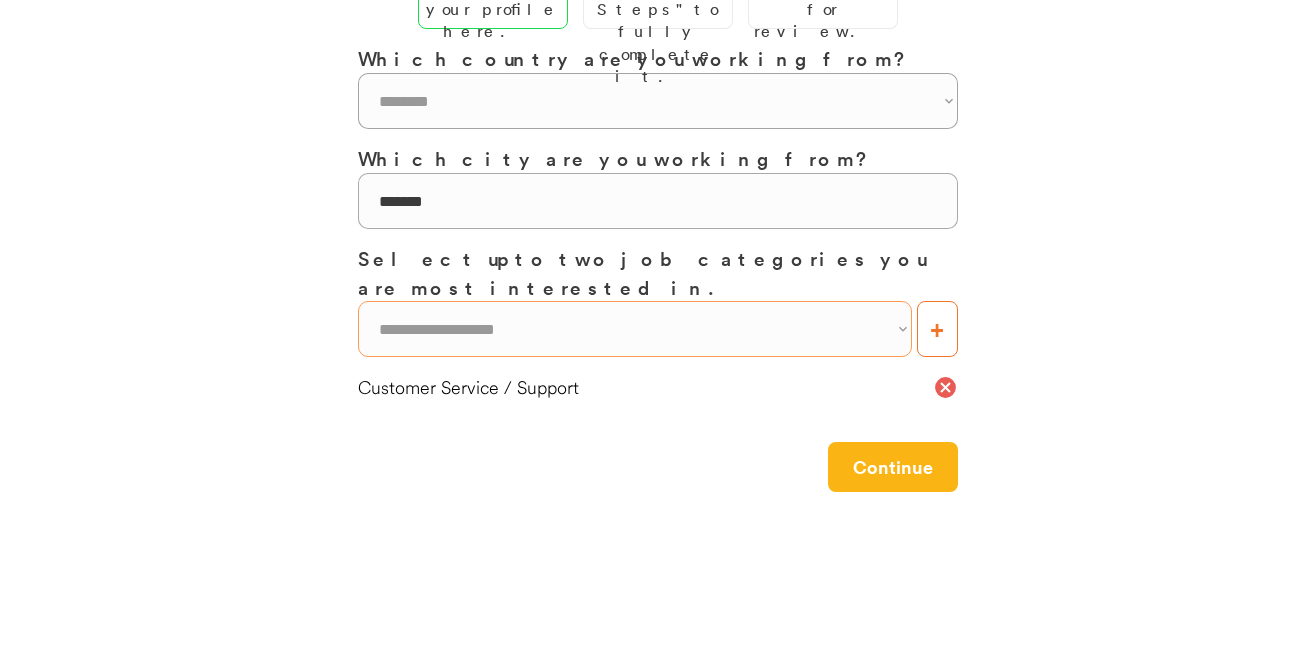 click on "**********" at bounding box center (635, 329) 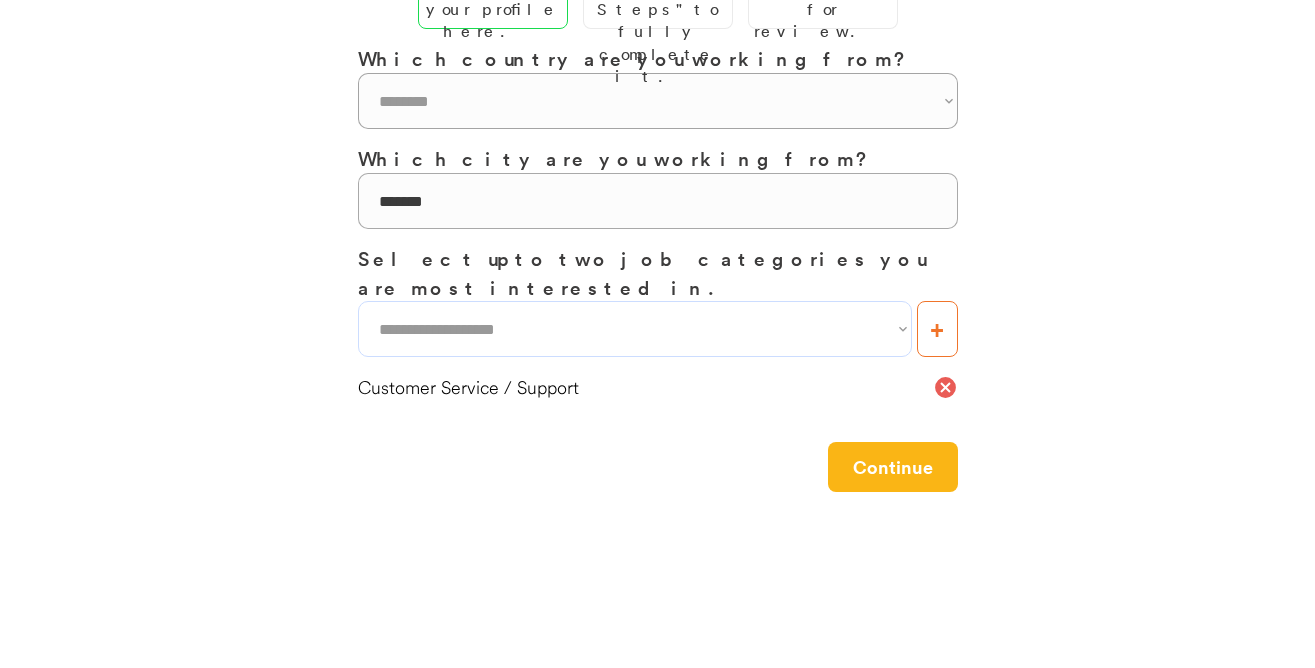 select on "**********" 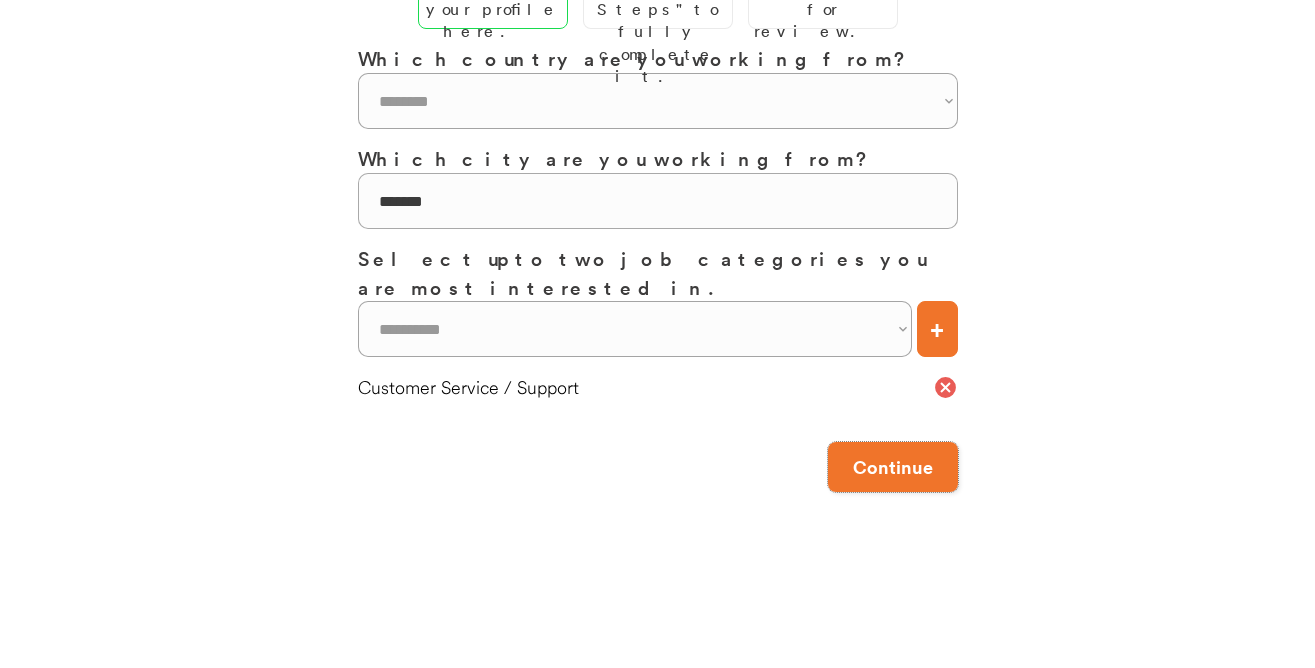 click on "Continue" at bounding box center [893, 467] 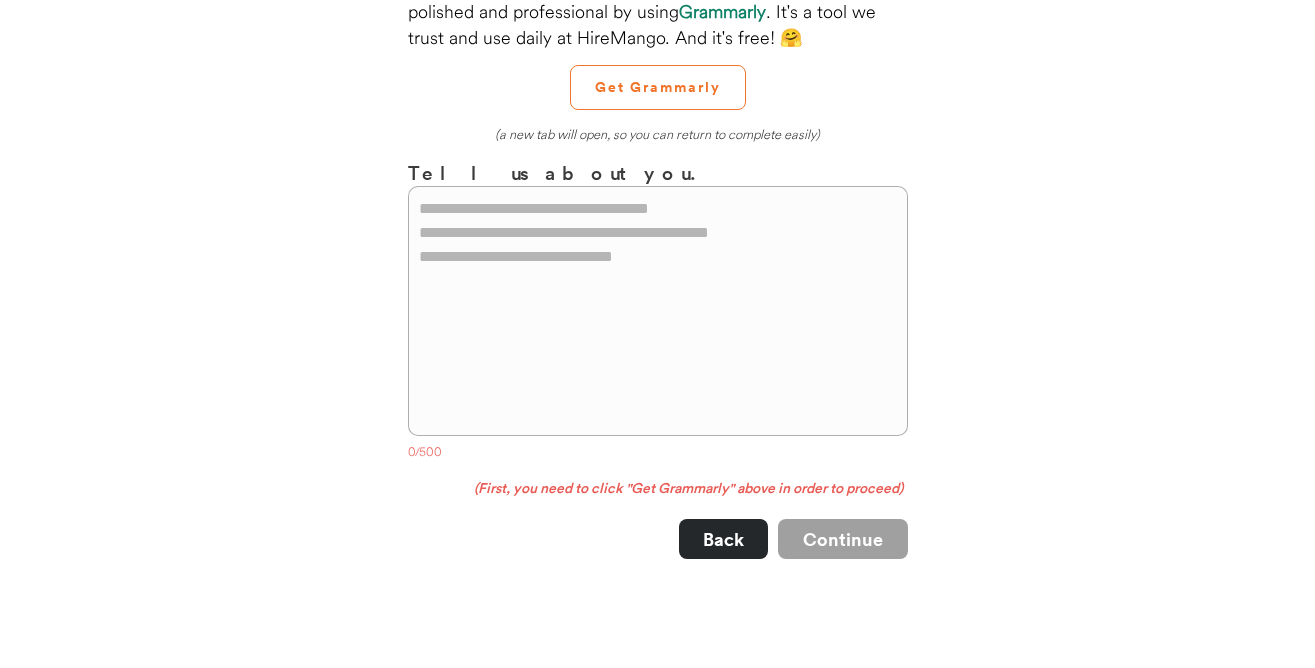 scroll, scrollTop: 226, scrollLeft: 0, axis: vertical 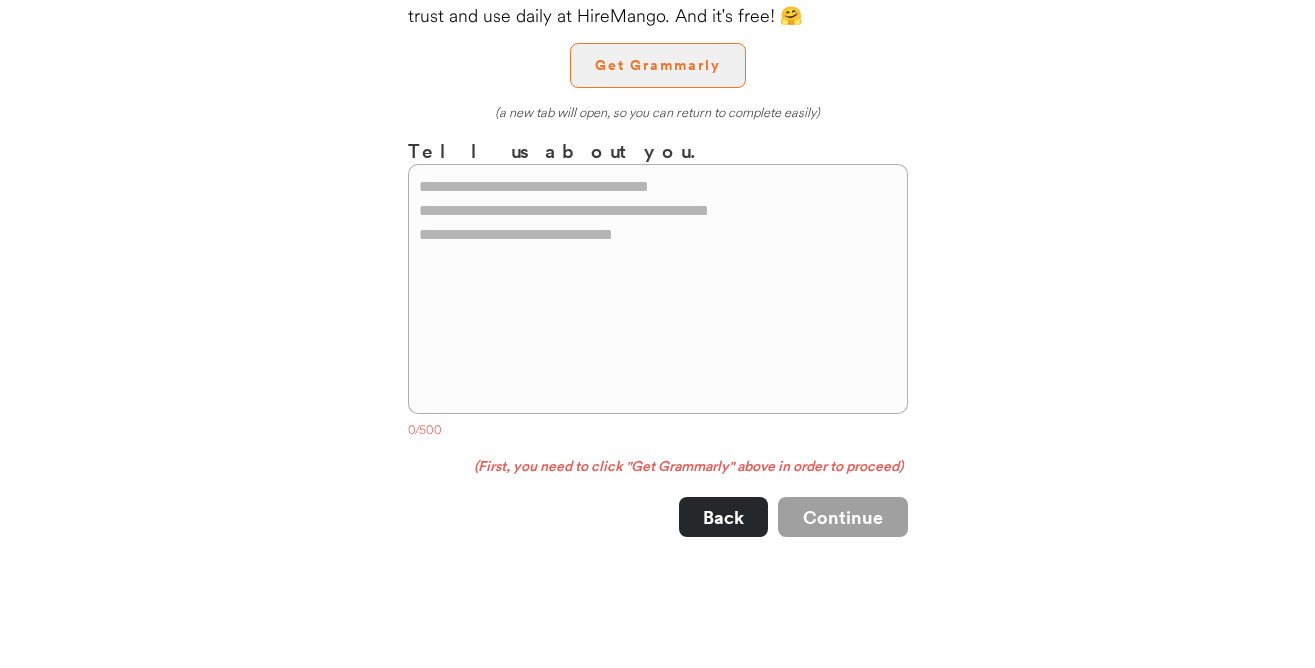 click on "Get Grammarly" at bounding box center (658, 65) 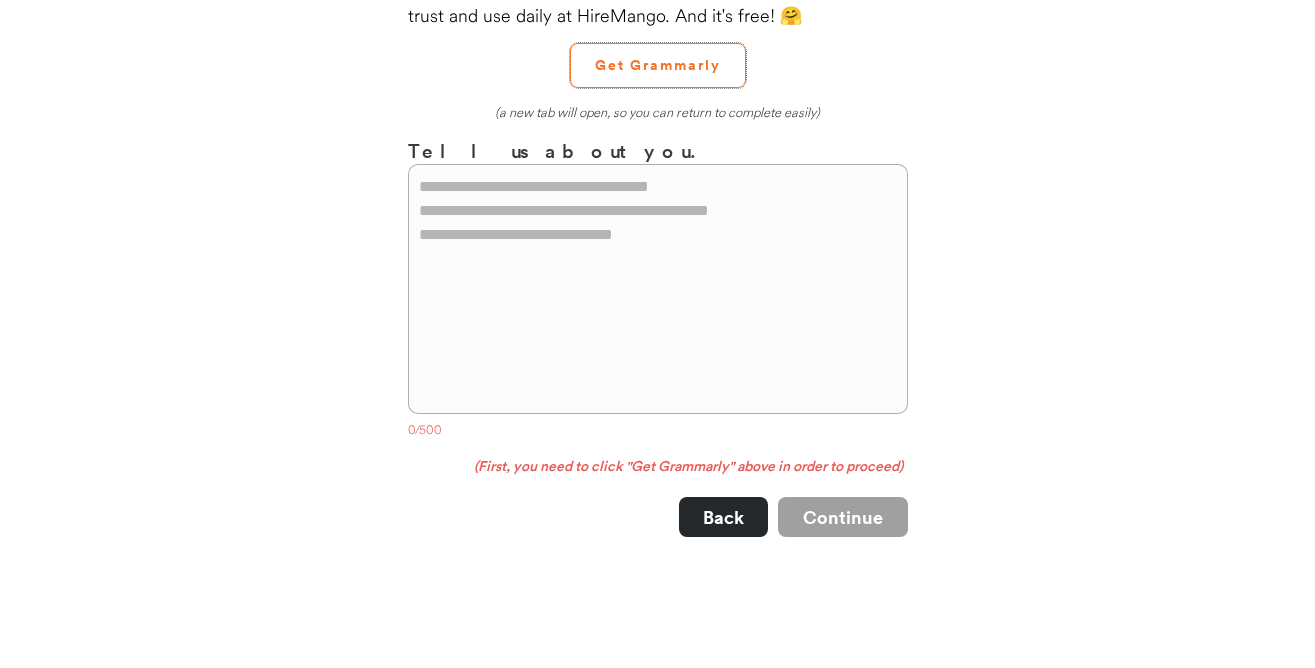 click at bounding box center (658, 289) 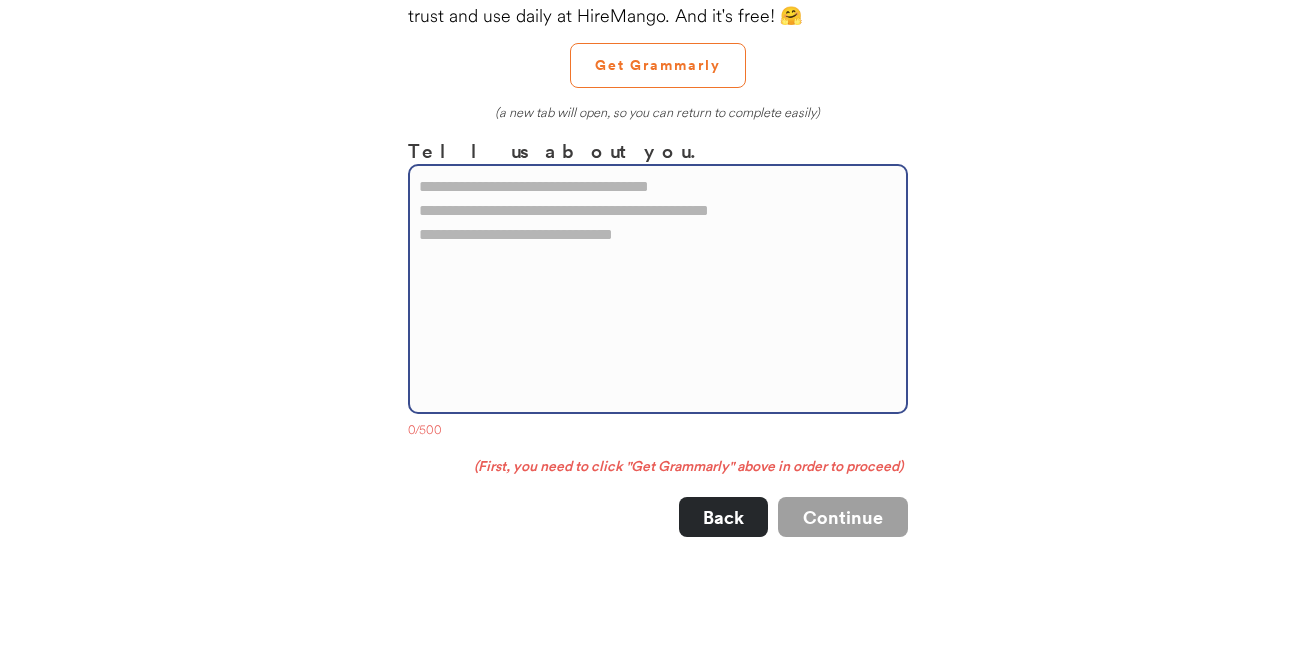 paste on "**********" 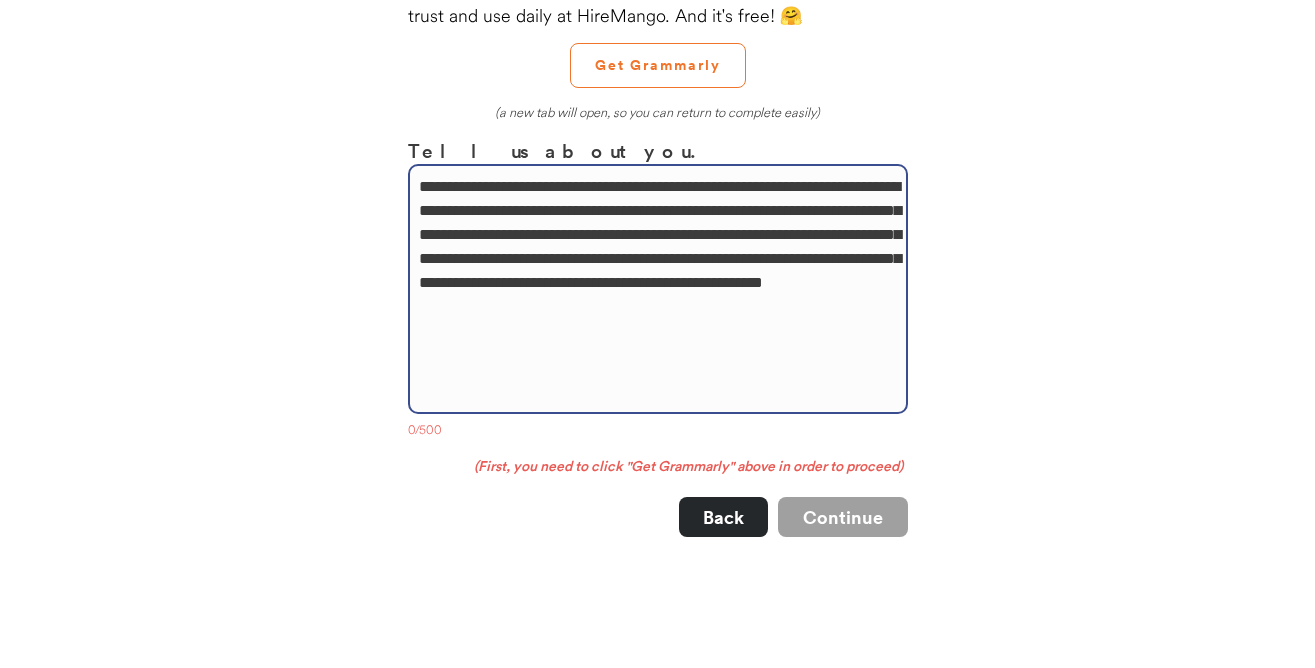 click on "**********" at bounding box center [658, 289] 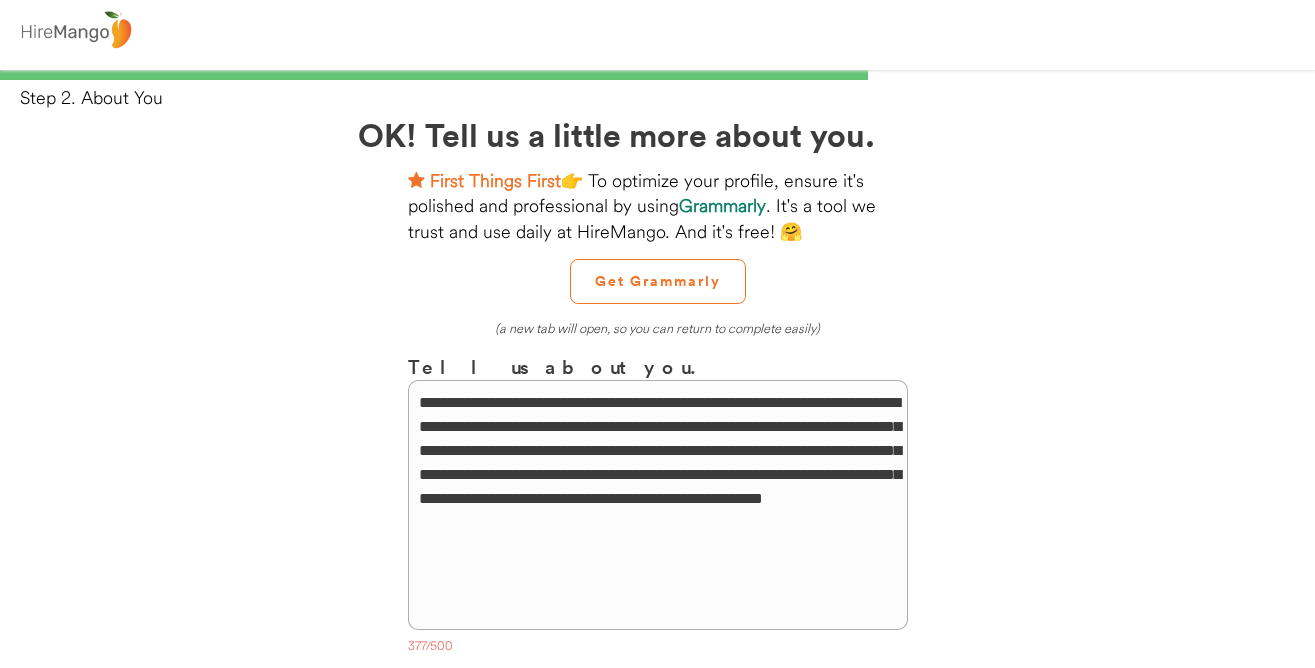 scroll, scrollTop: 12, scrollLeft: 0, axis: vertical 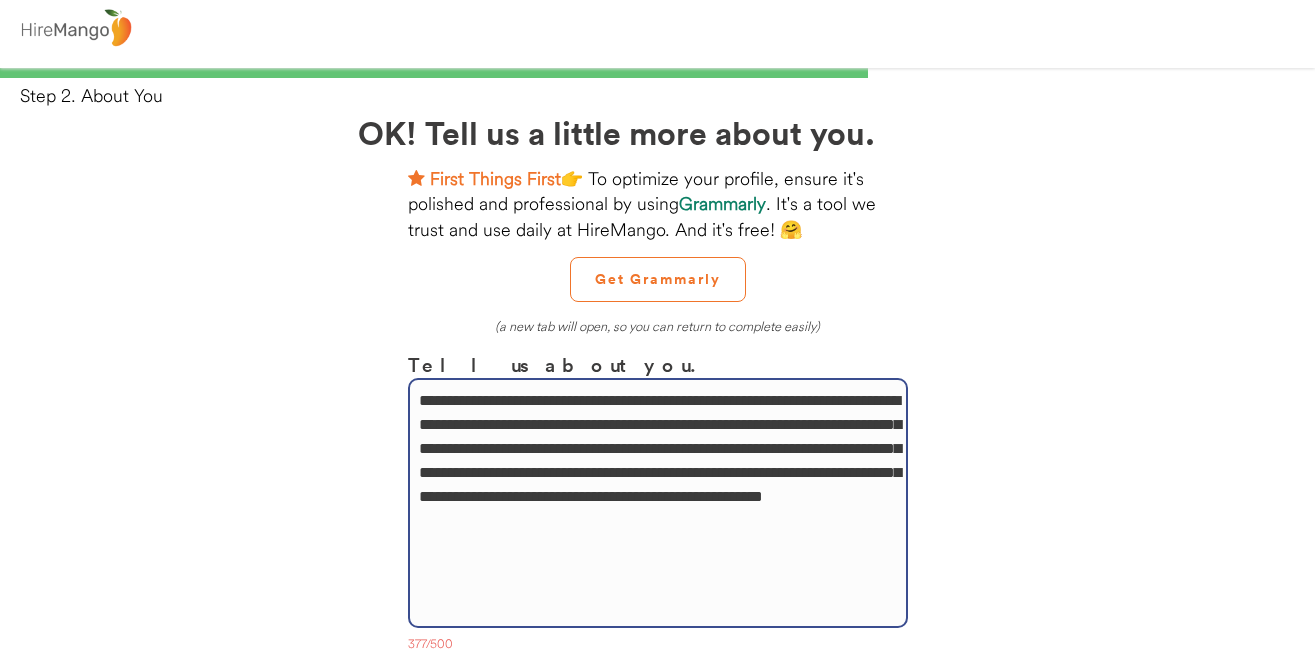 drag, startPoint x: 863, startPoint y: 520, endPoint x: 362, endPoint y: 396, distance: 516.11725 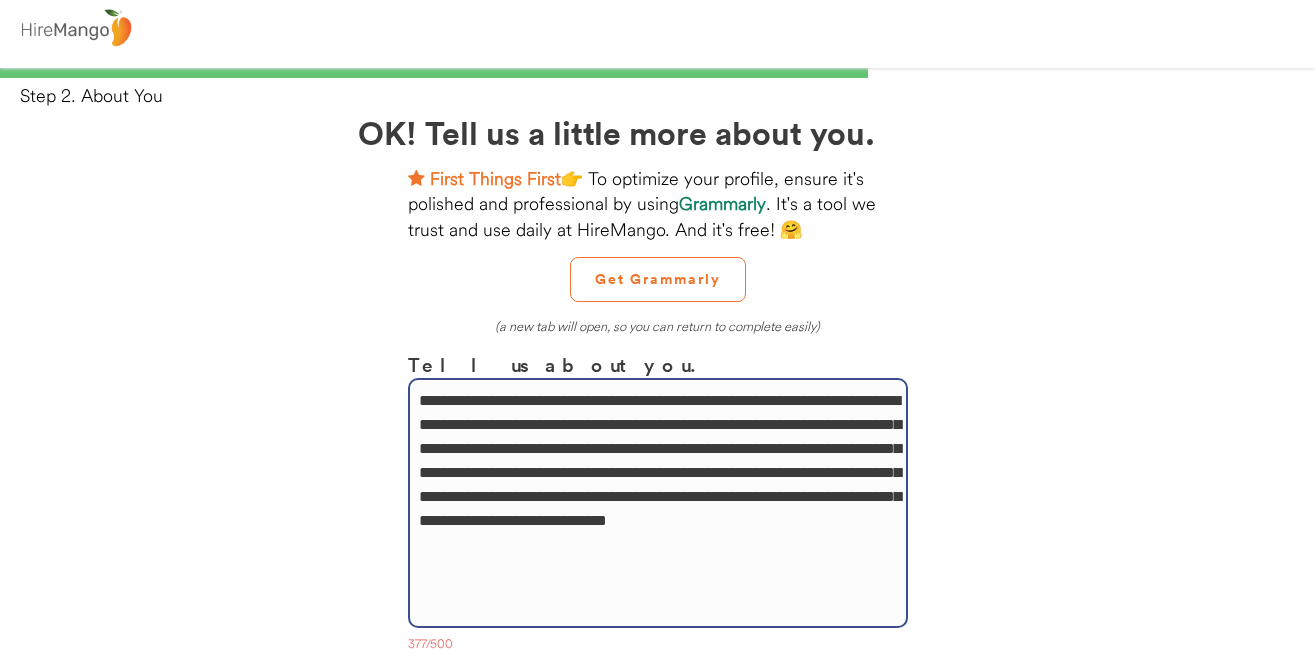 click on "**********" at bounding box center (658, 503) 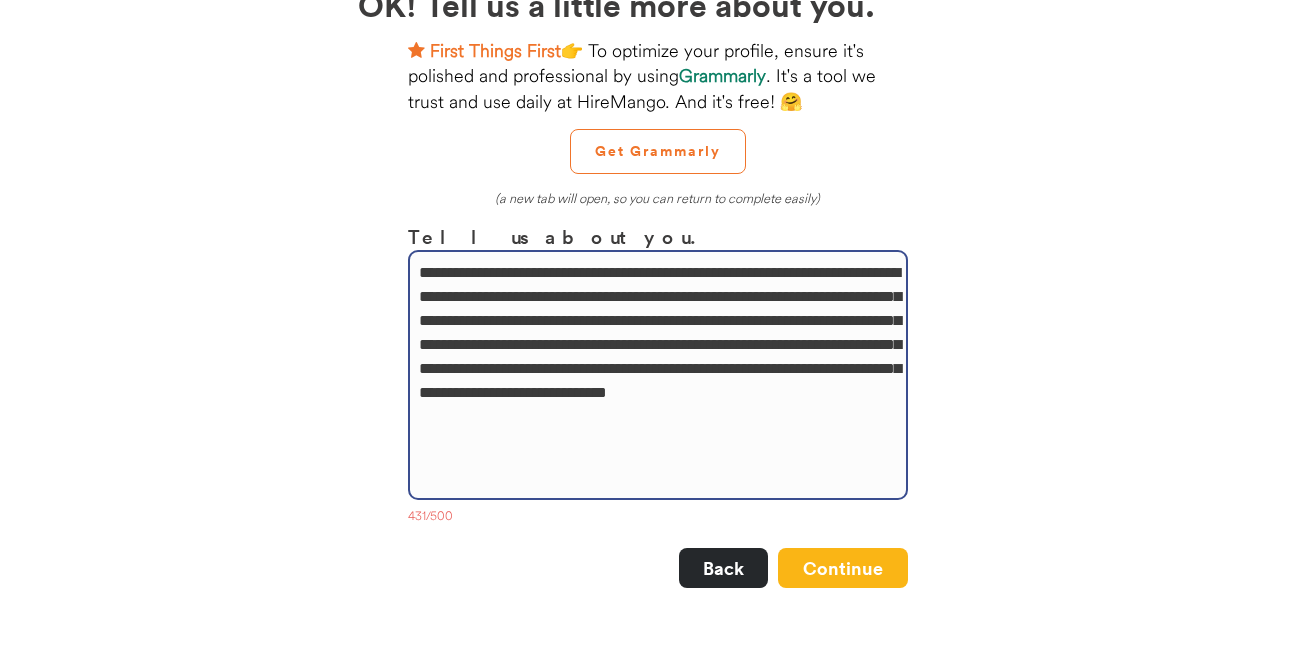 scroll, scrollTop: 248, scrollLeft: 0, axis: vertical 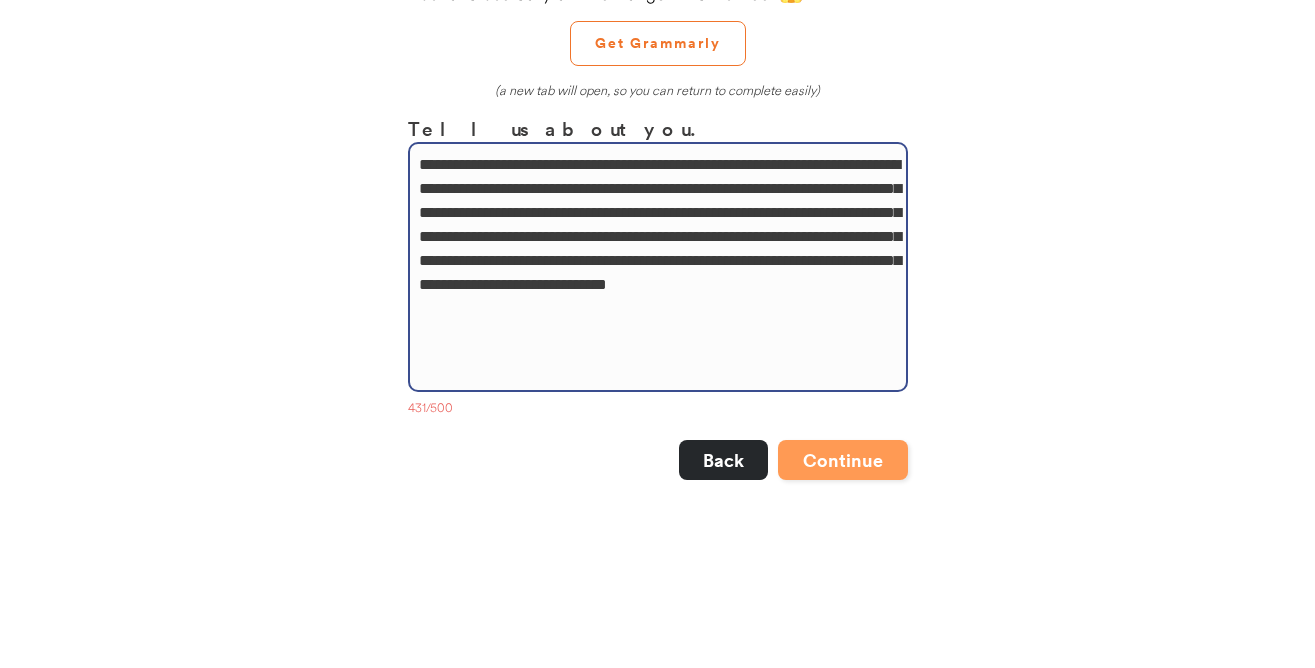 click on "Continue" at bounding box center [843, 460] 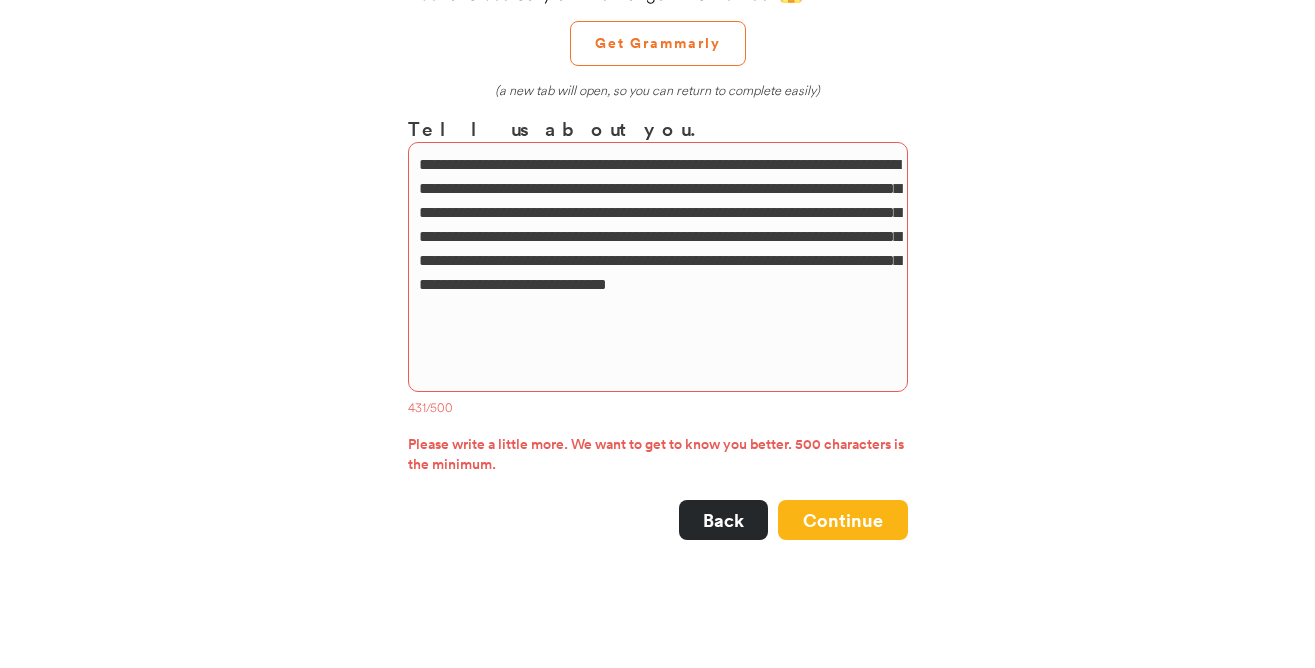 click on "**********" at bounding box center (658, 267) 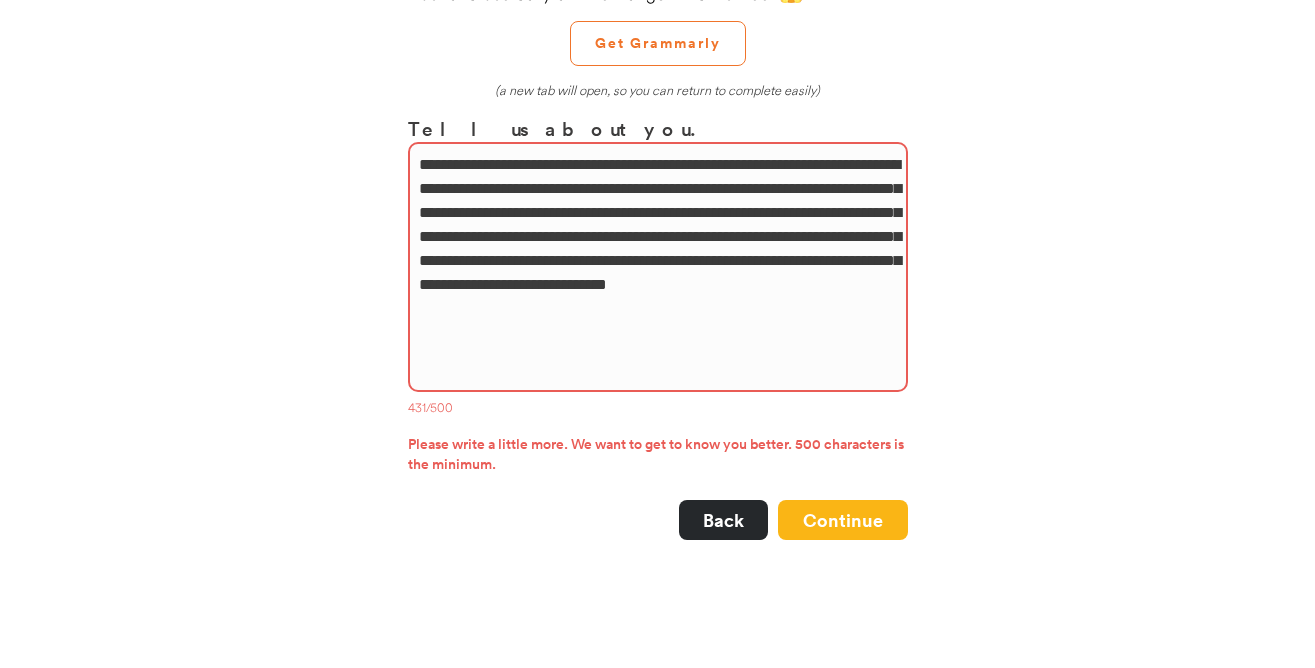 drag, startPoint x: 840, startPoint y: 308, endPoint x: 393, endPoint y: 158, distance: 471.49655 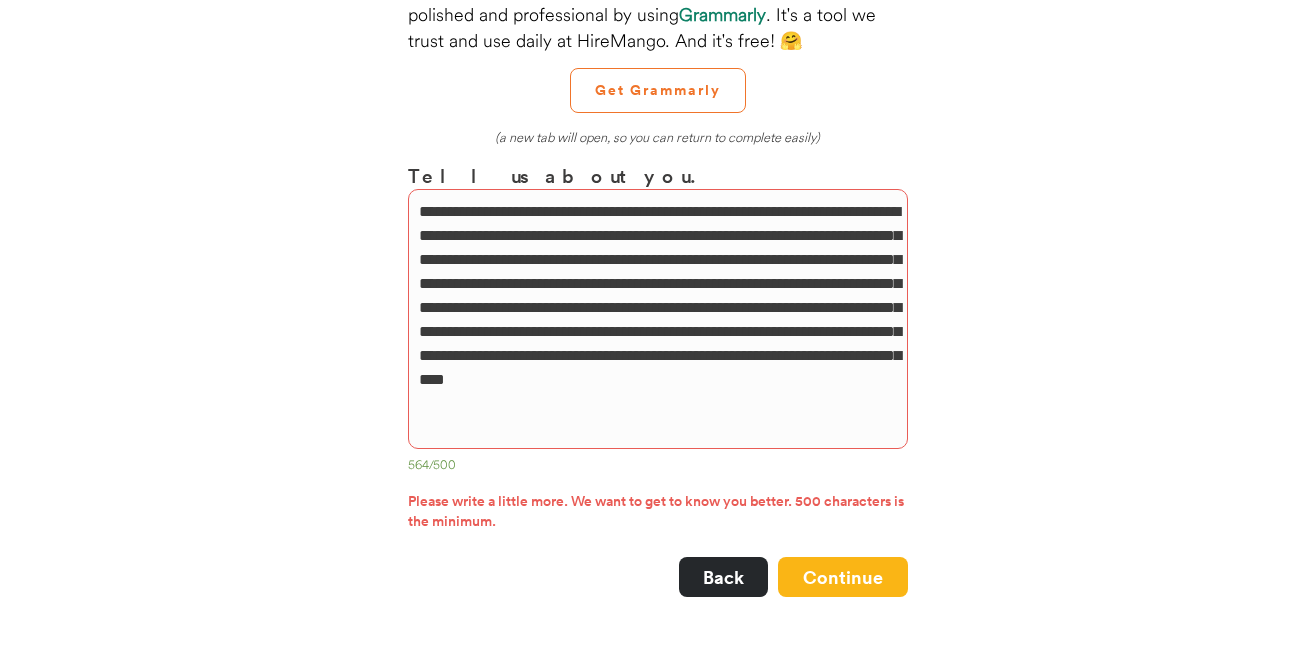 scroll, scrollTop: 0, scrollLeft: 0, axis: both 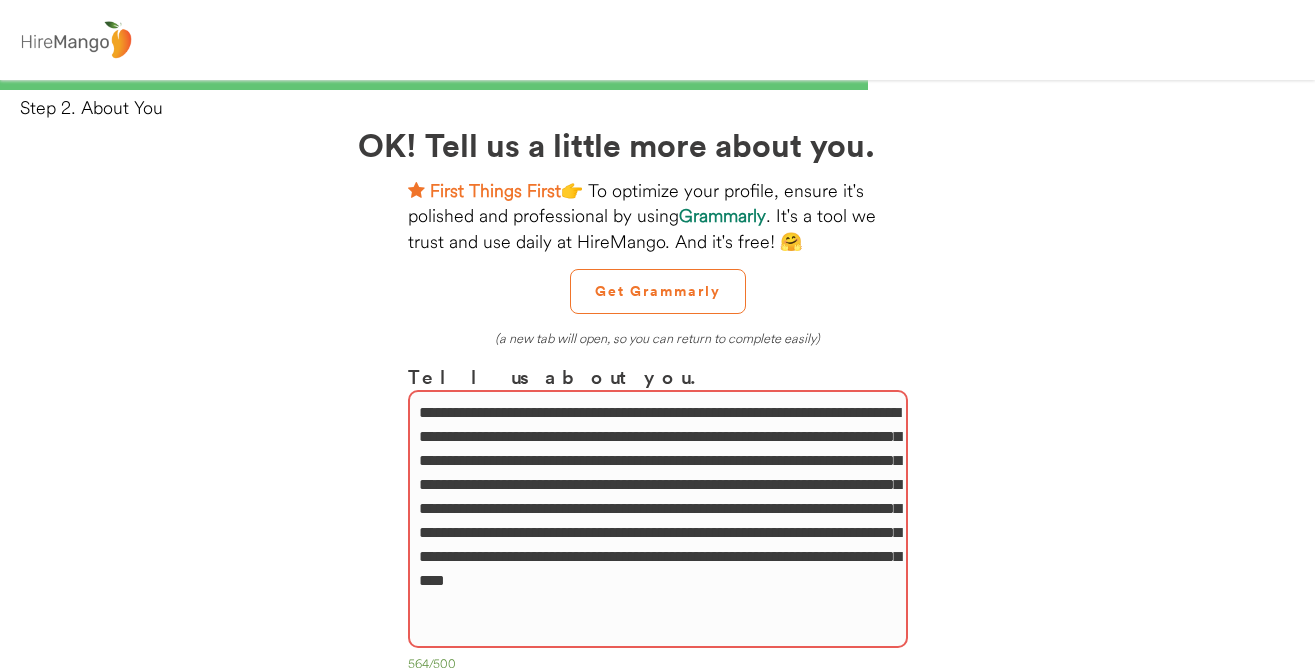 drag, startPoint x: 500, startPoint y: 633, endPoint x: 370, endPoint y: 328, distance: 331.5494 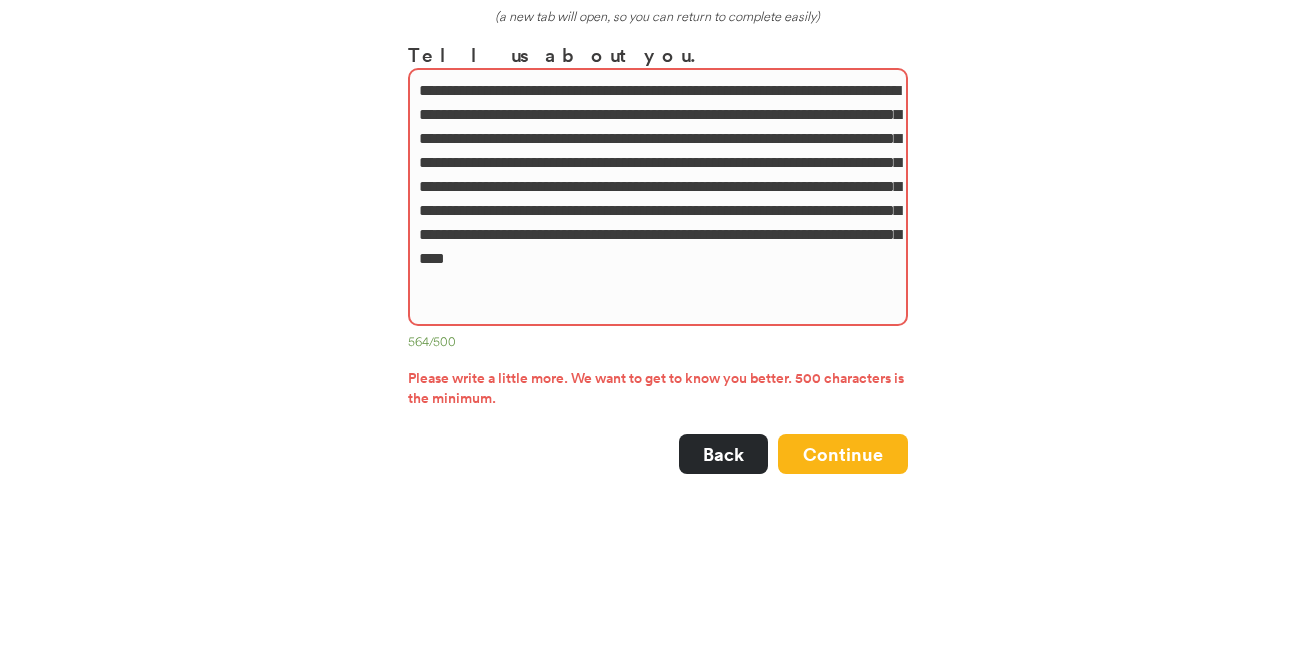 scroll, scrollTop: 330, scrollLeft: 0, axis: vertical 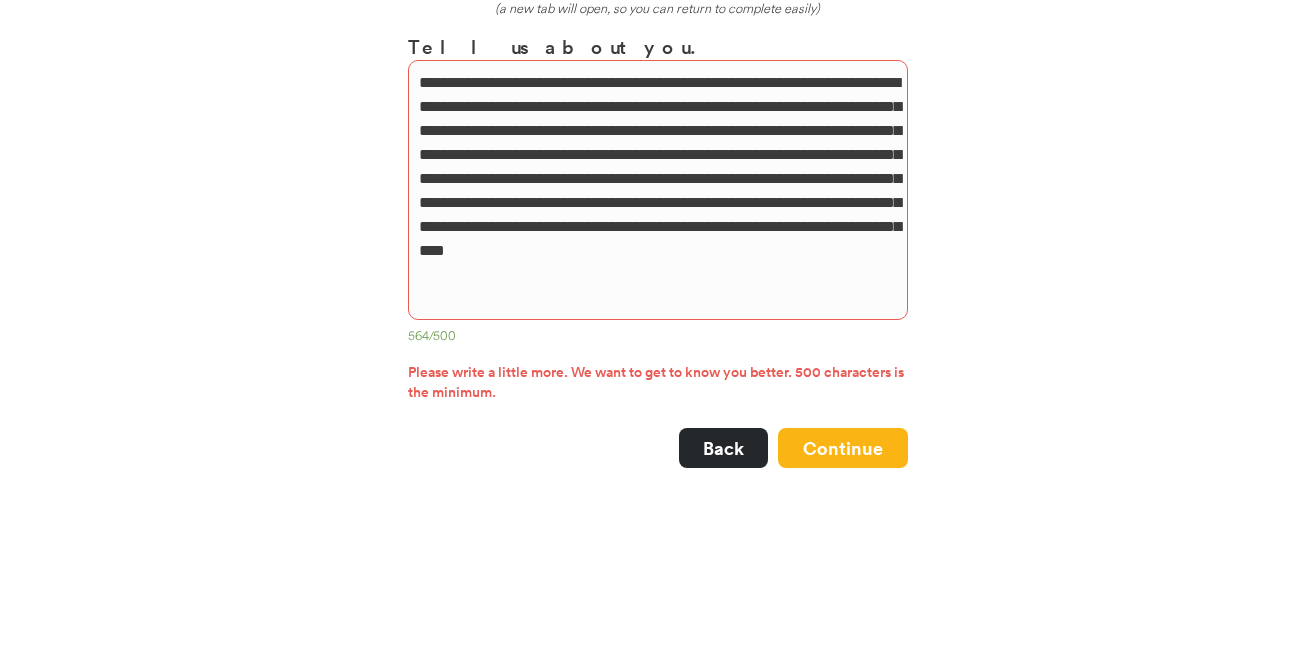 click on "**********" at bounding box center (657, 213) 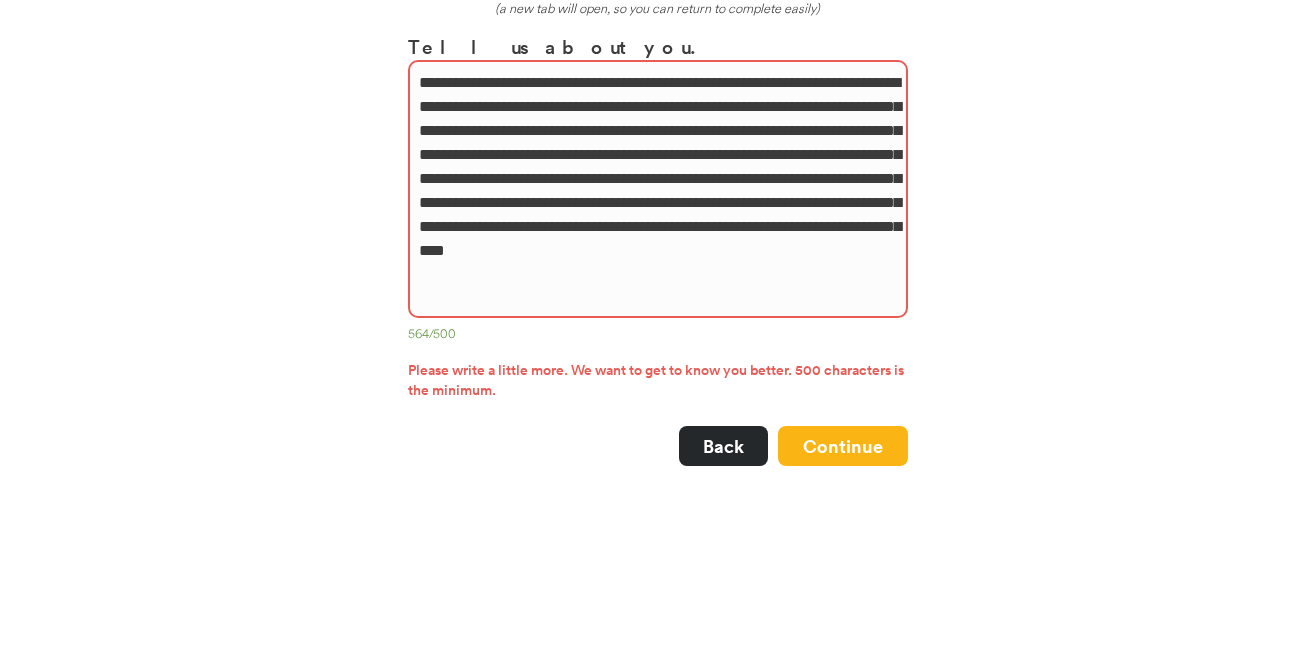 drag, startPoint x: 663, startPoint y: 84, endPoint x: 785, endPoint y: 84, distance: 122 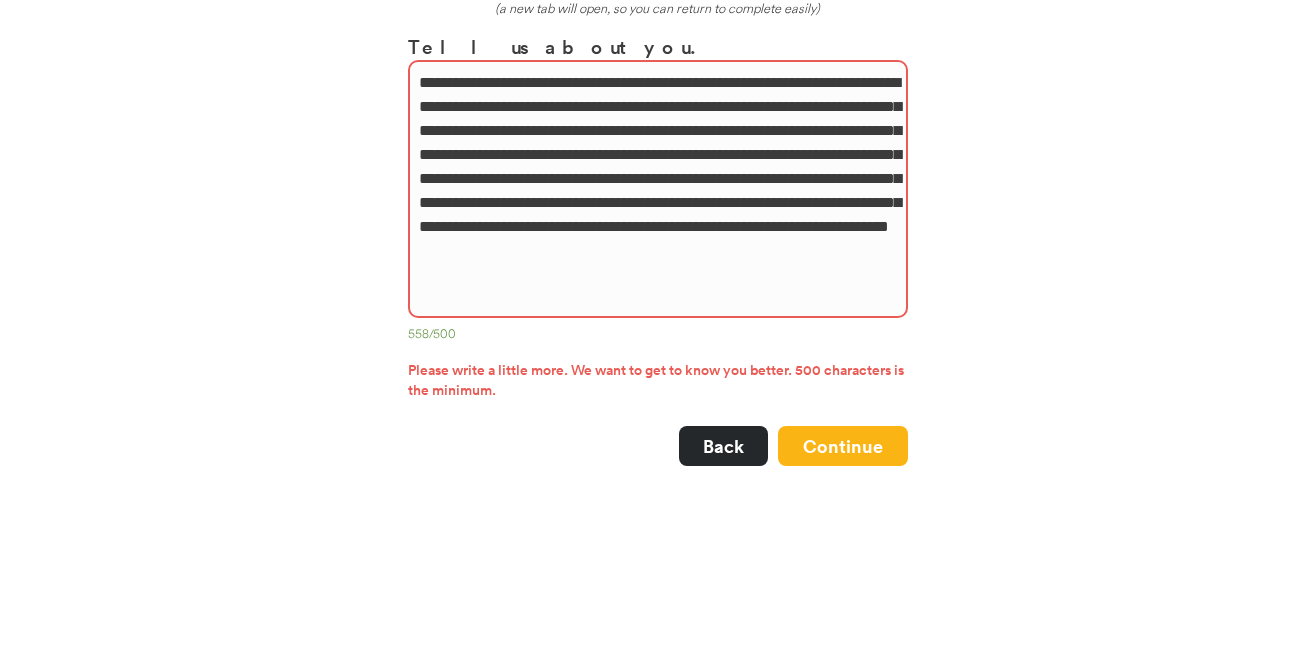 click on "**********" at bounding box center (658, 189) 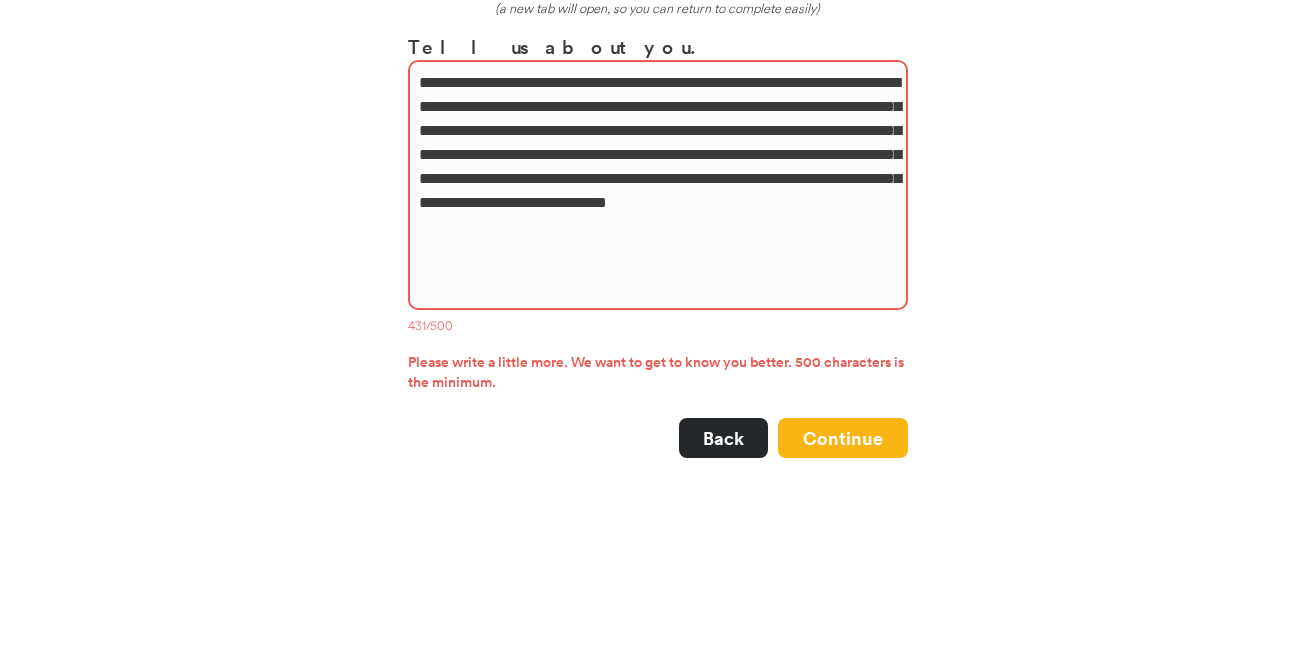 click on "**********" at bounding box center [658, 185] 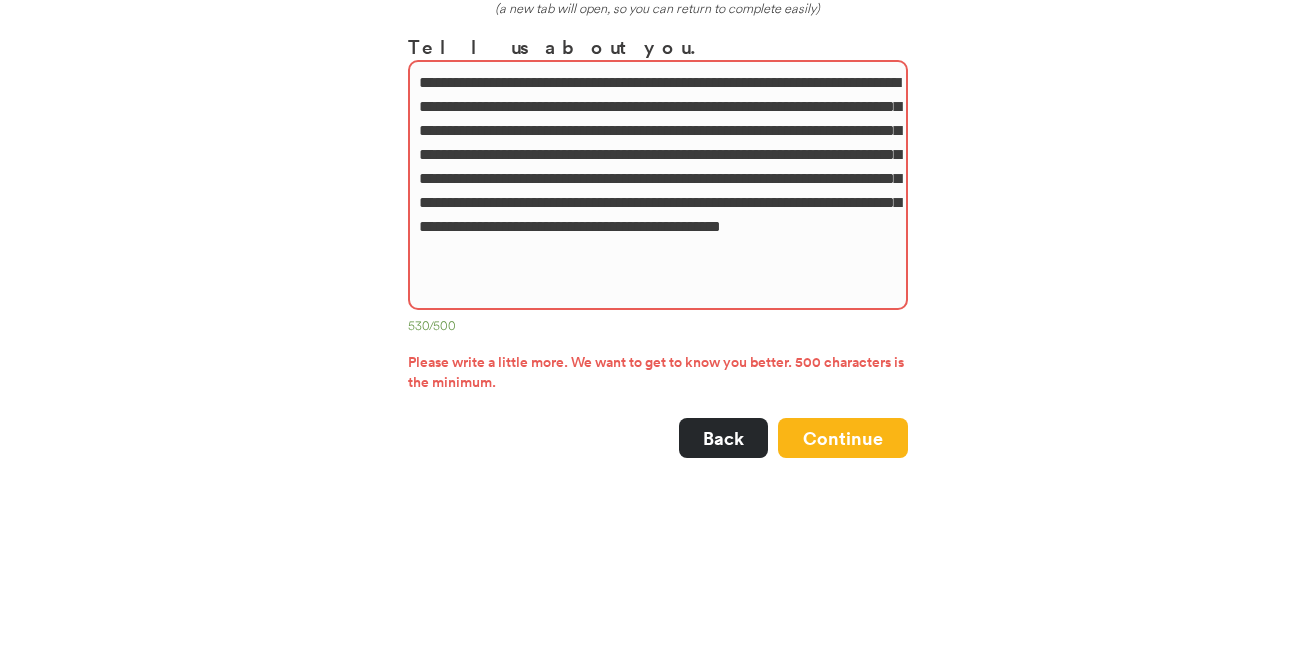 click on "**********" at bounding box center [657, 213] 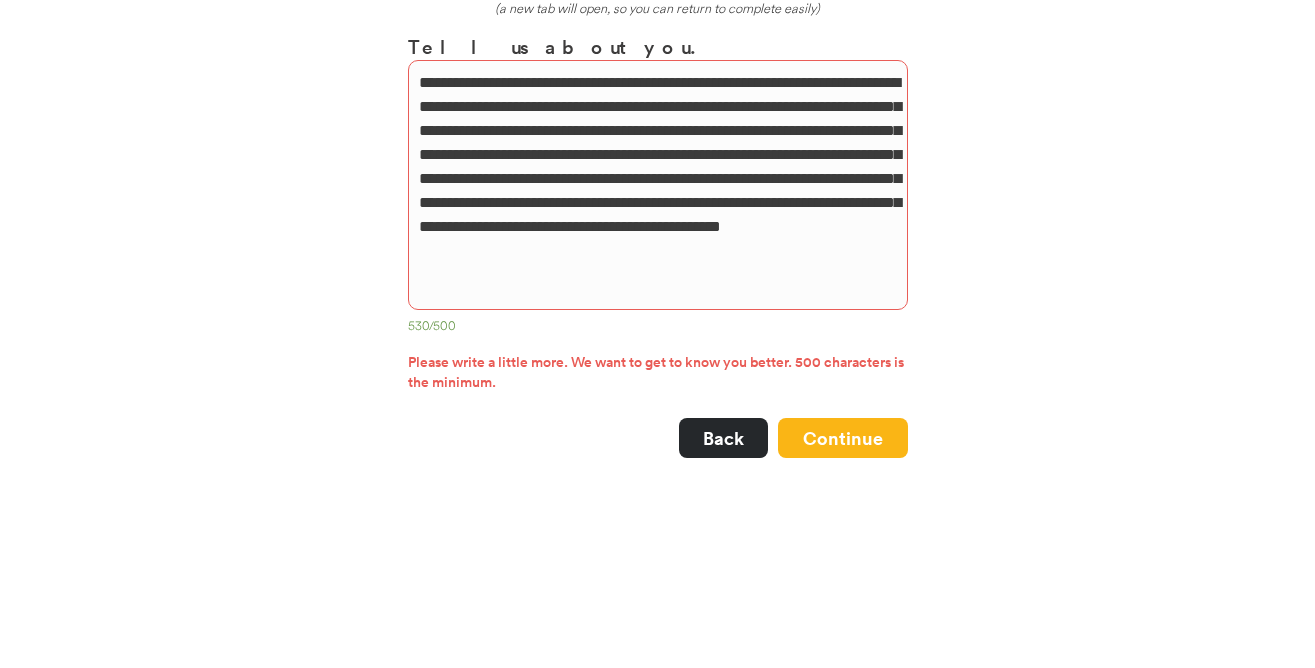 click on "**********" at bounding box center [658, 185] 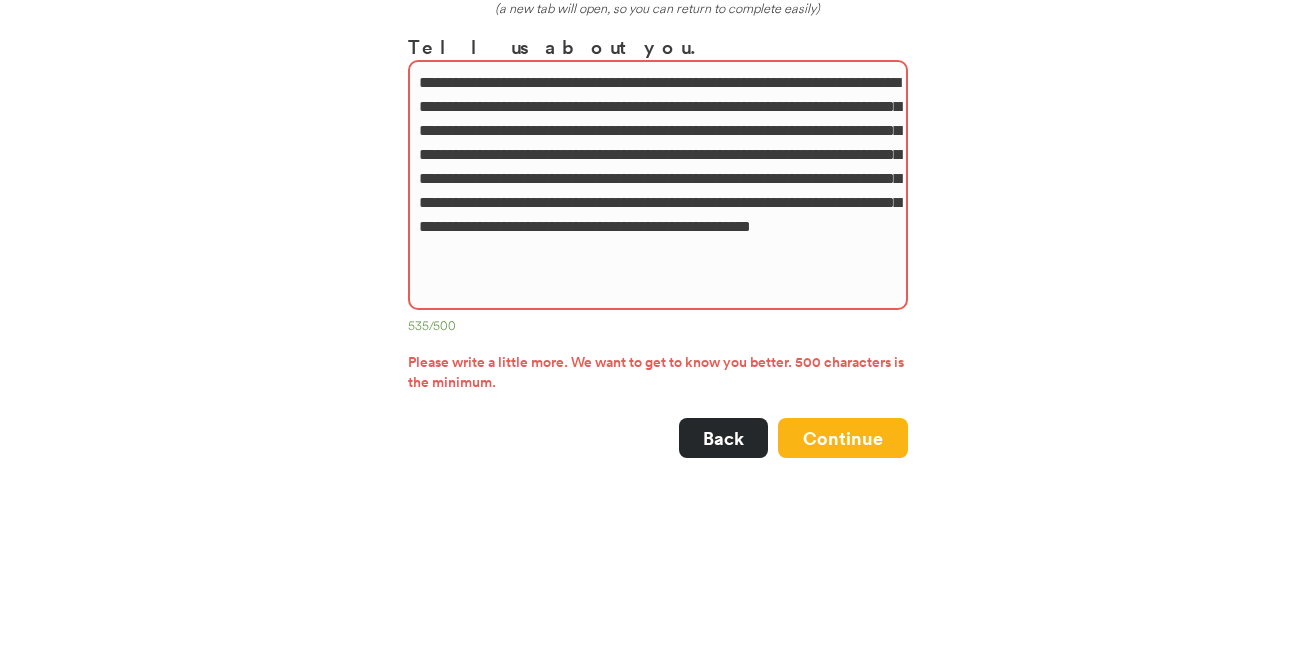 type on "**********" 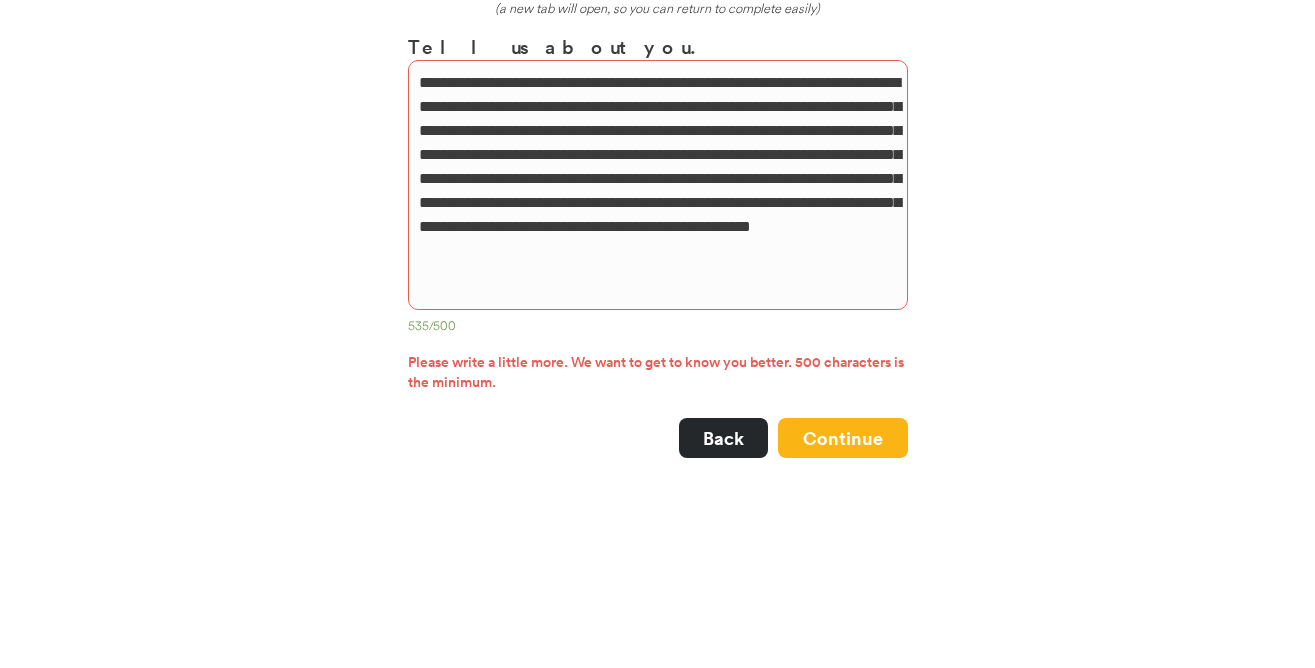 click on "**********" at bounding box center [657, 213] 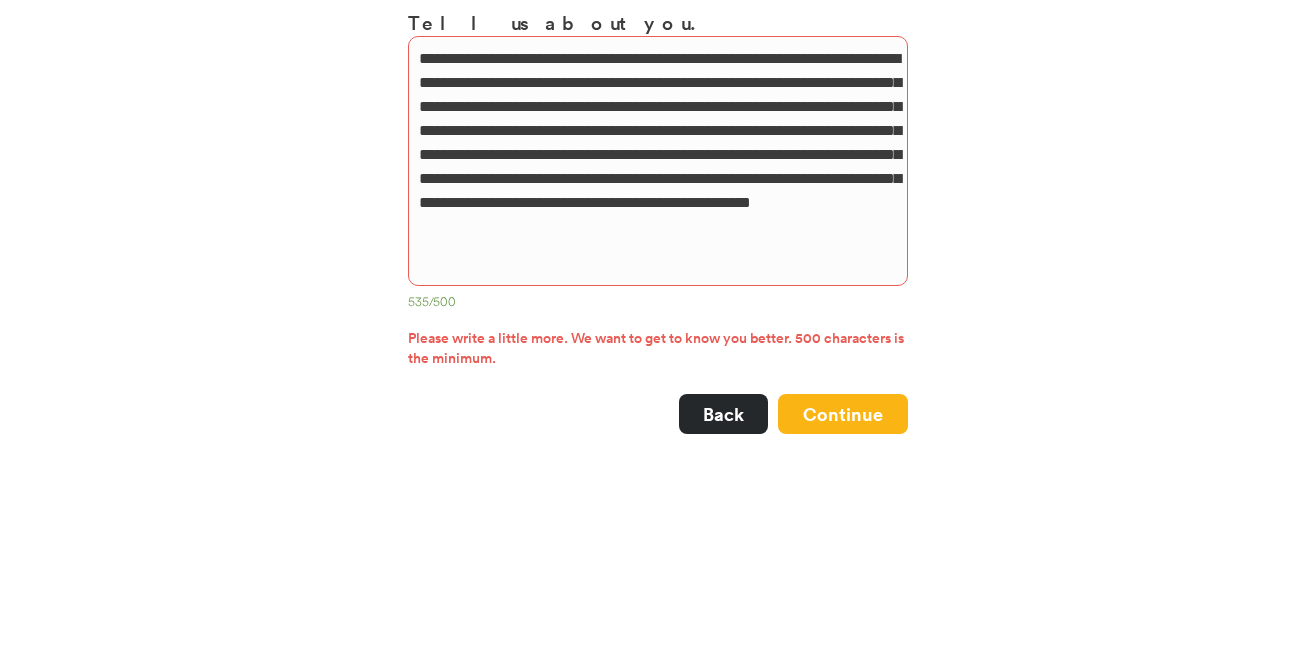 scroll, scrollTop: 356, scrollLeft: 0, axis: vertical 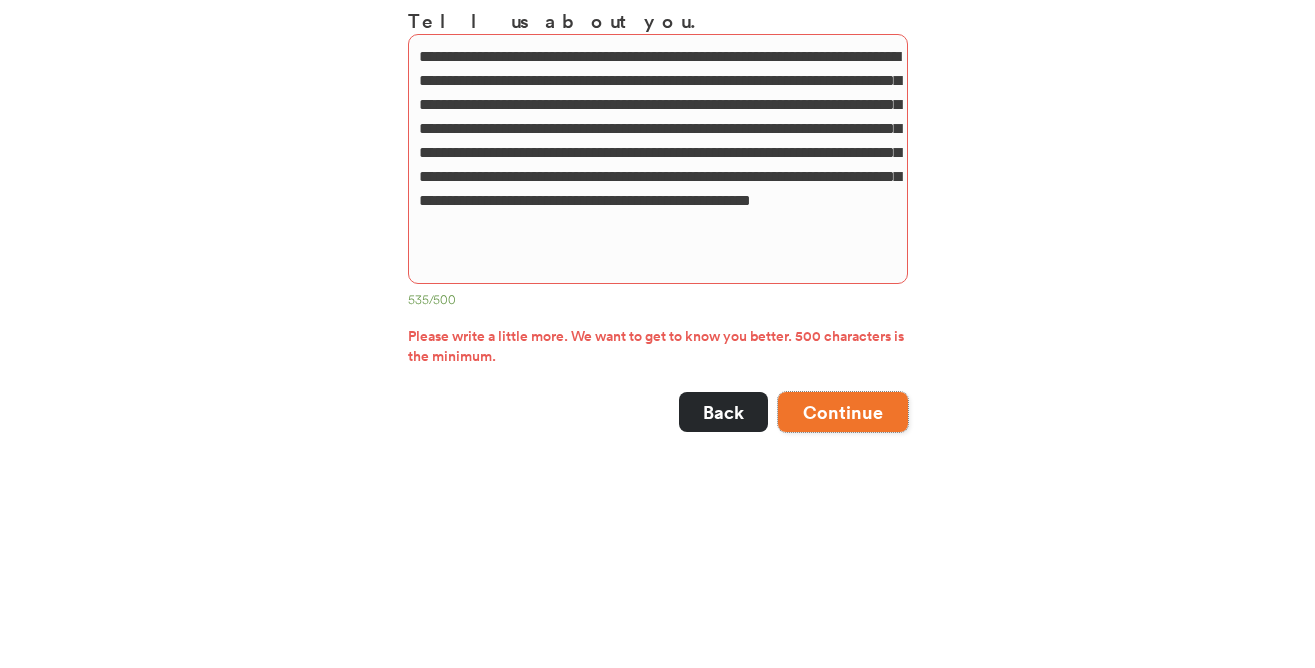 click on "Continue" at bounding box center (843, 412) 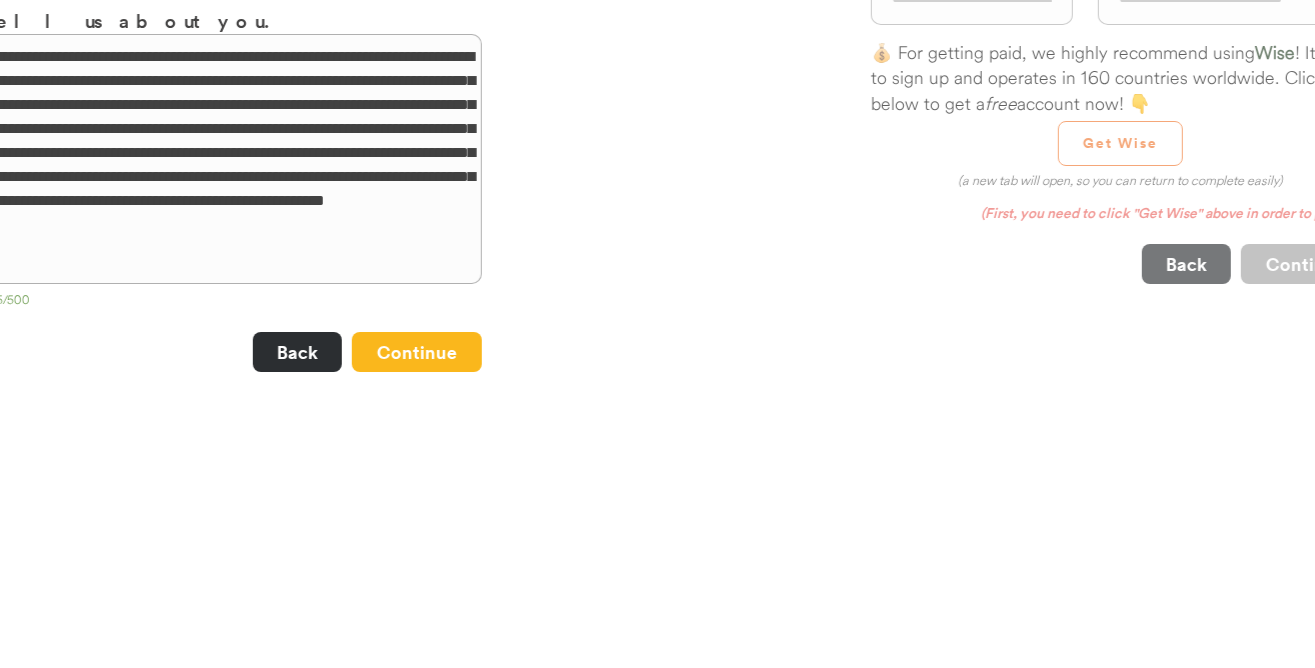 scroll, scrollTop: 0, scrollLeft: 0, axis: both 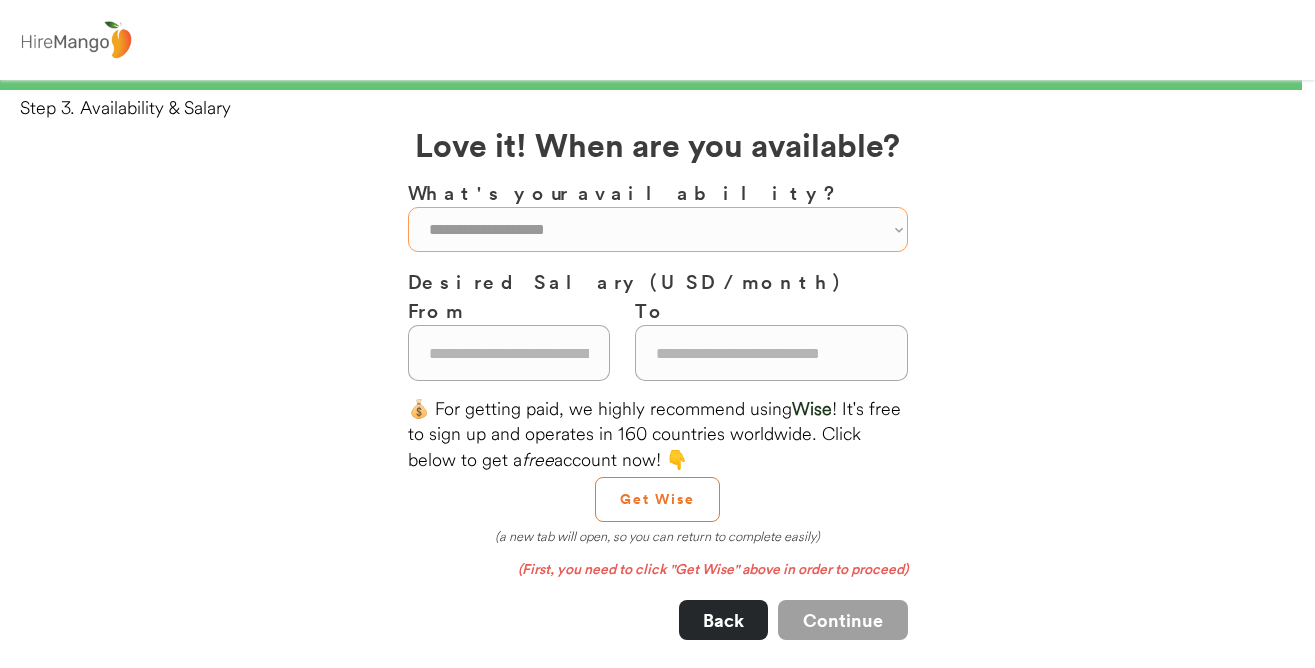 click on "**********" at bounding box center (658, 229) 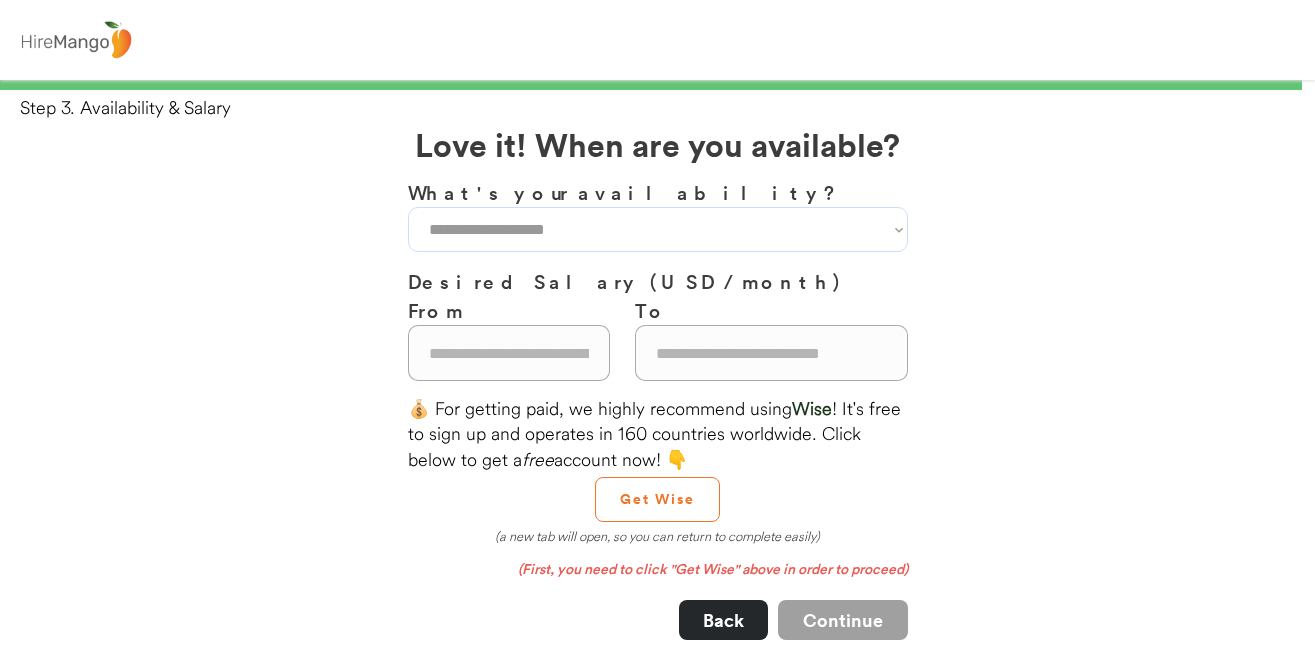 select on "**********" 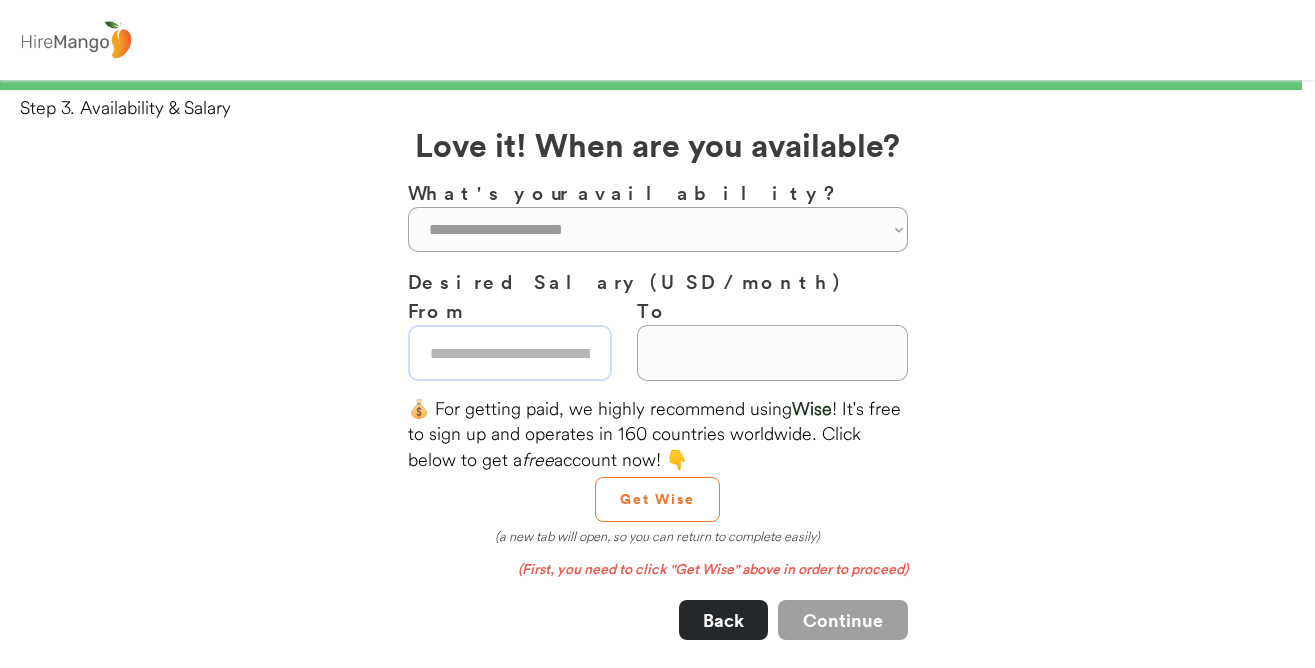 click at bounding box center [510, 353] 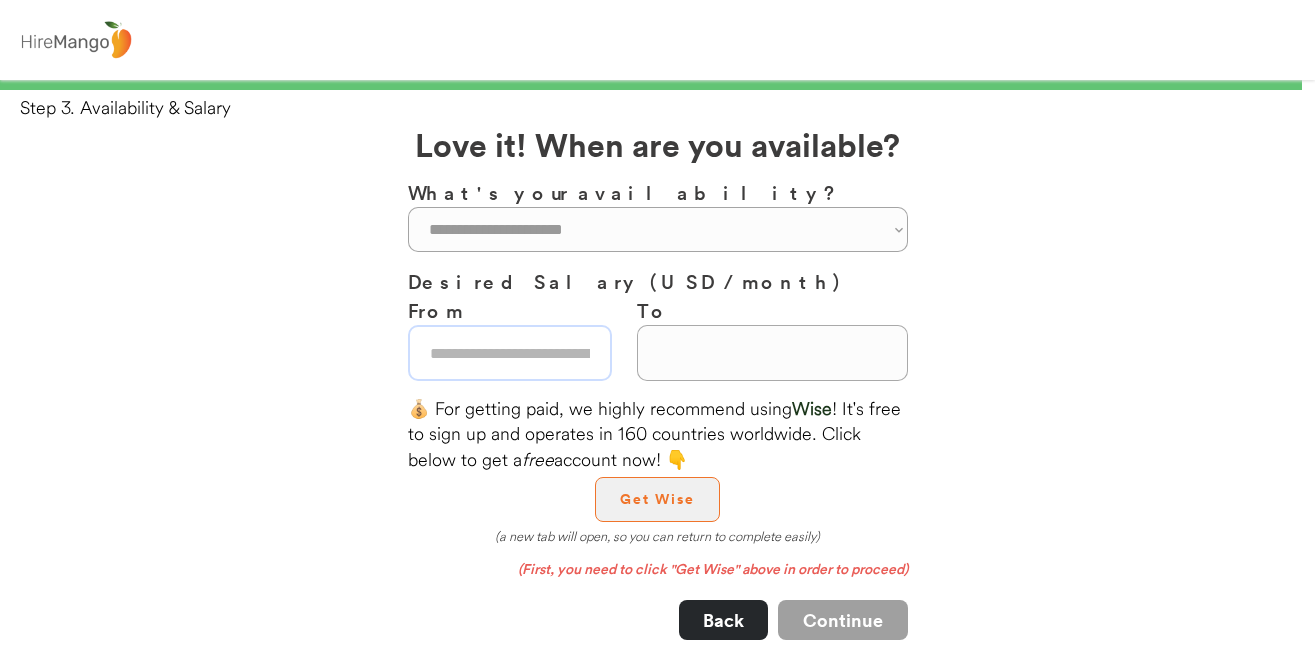 click on "Get Wise" at bounding box center (657, 499) 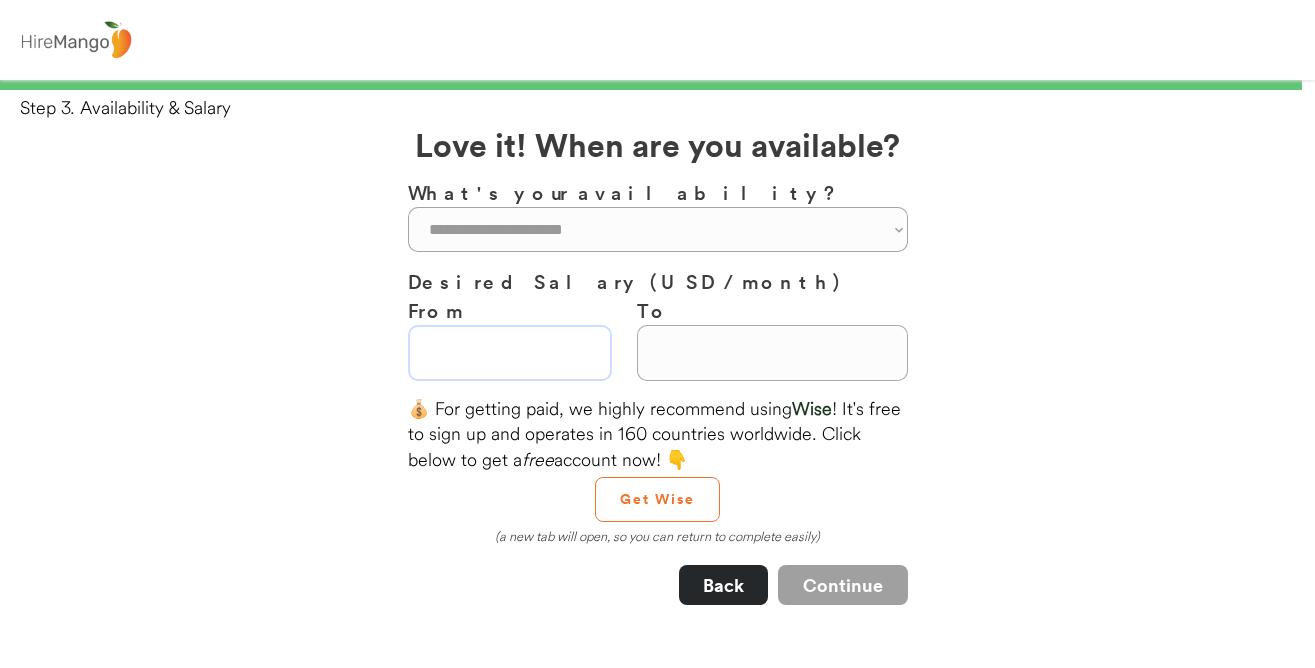 click at bounding box center [510, 353] 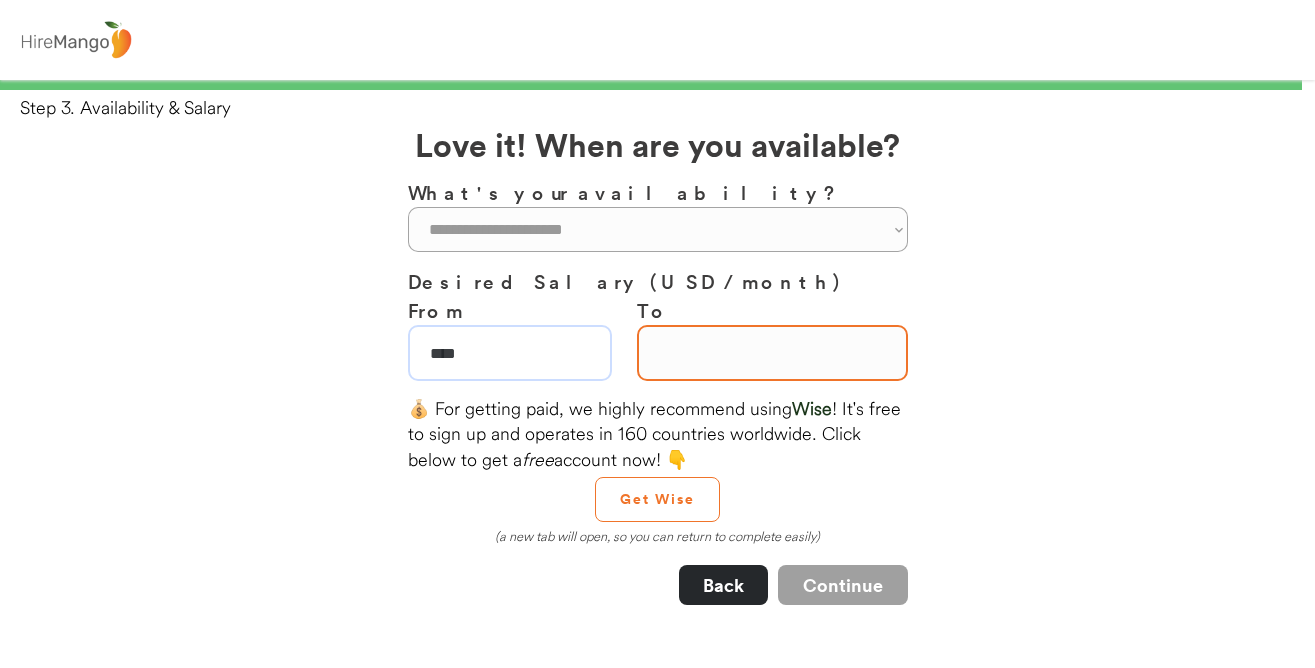 type on "****" 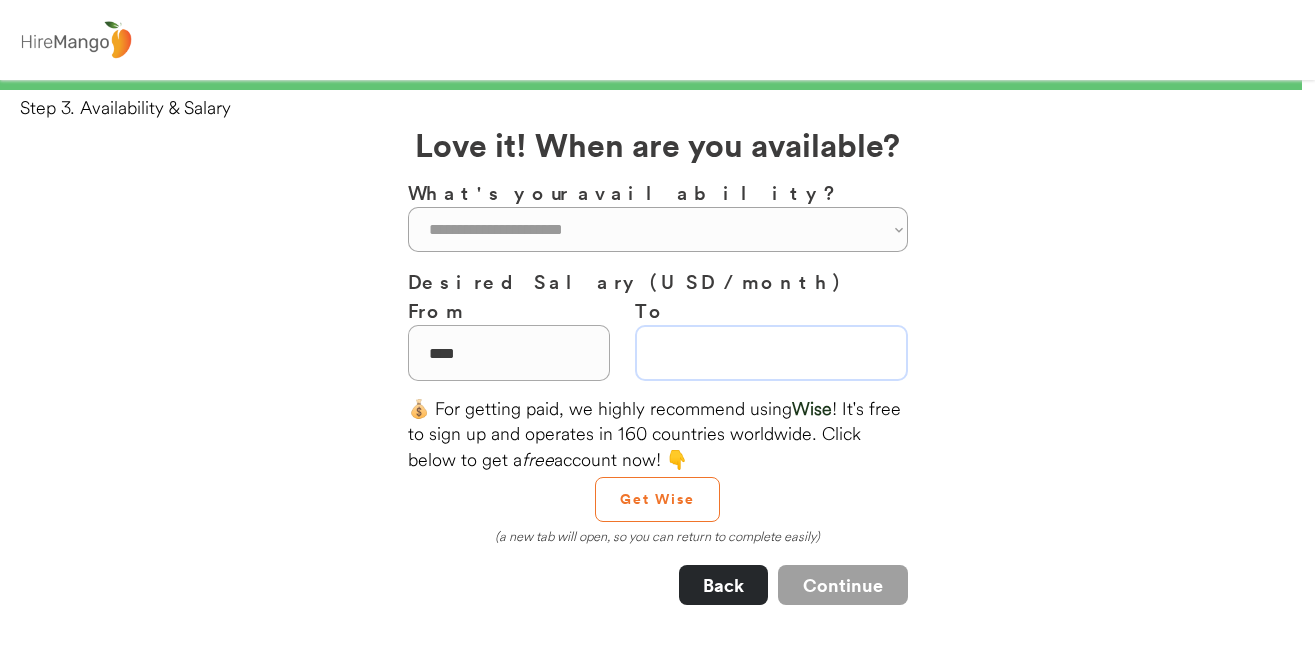 click at bounding box center [771, 353] 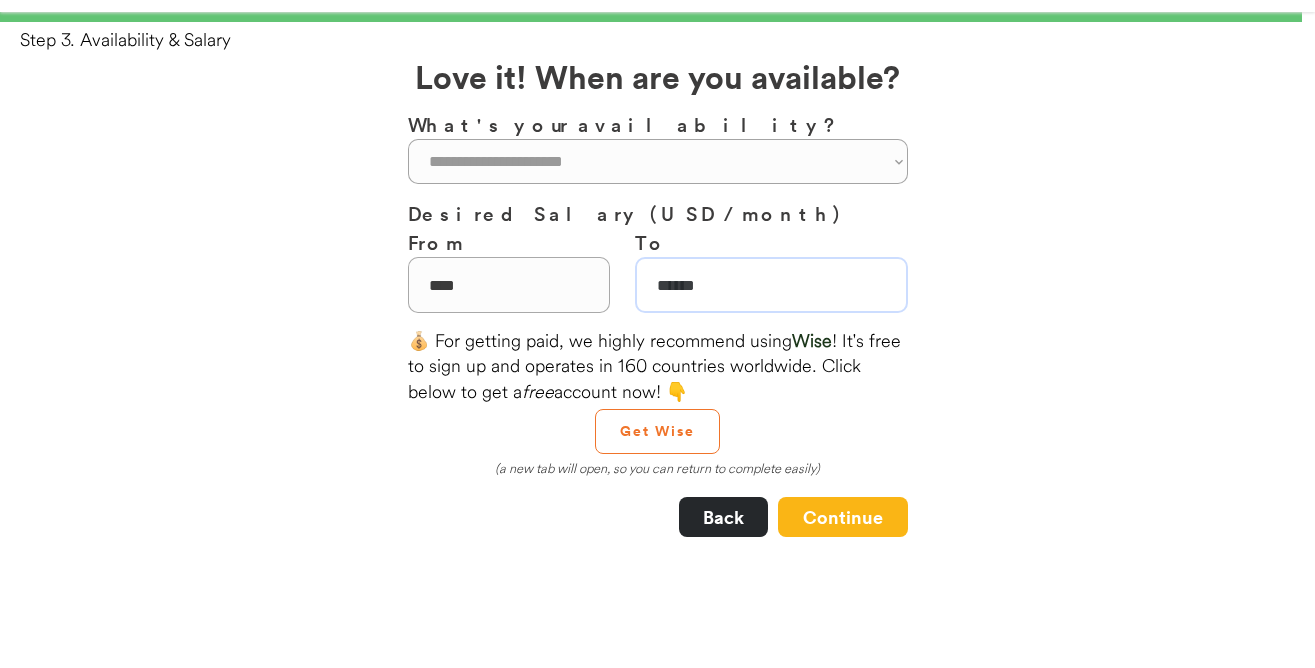 scroll, scrollTop: 106, scrollLeft: 0, axis: vertical 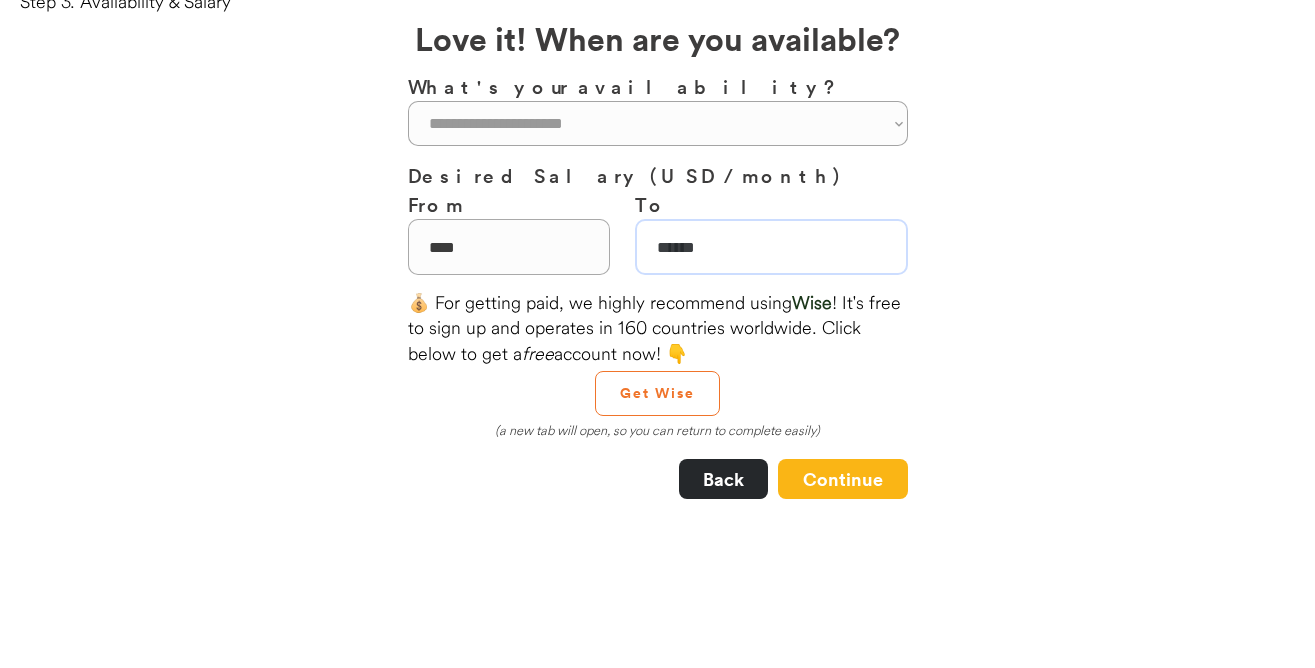 type on "******" 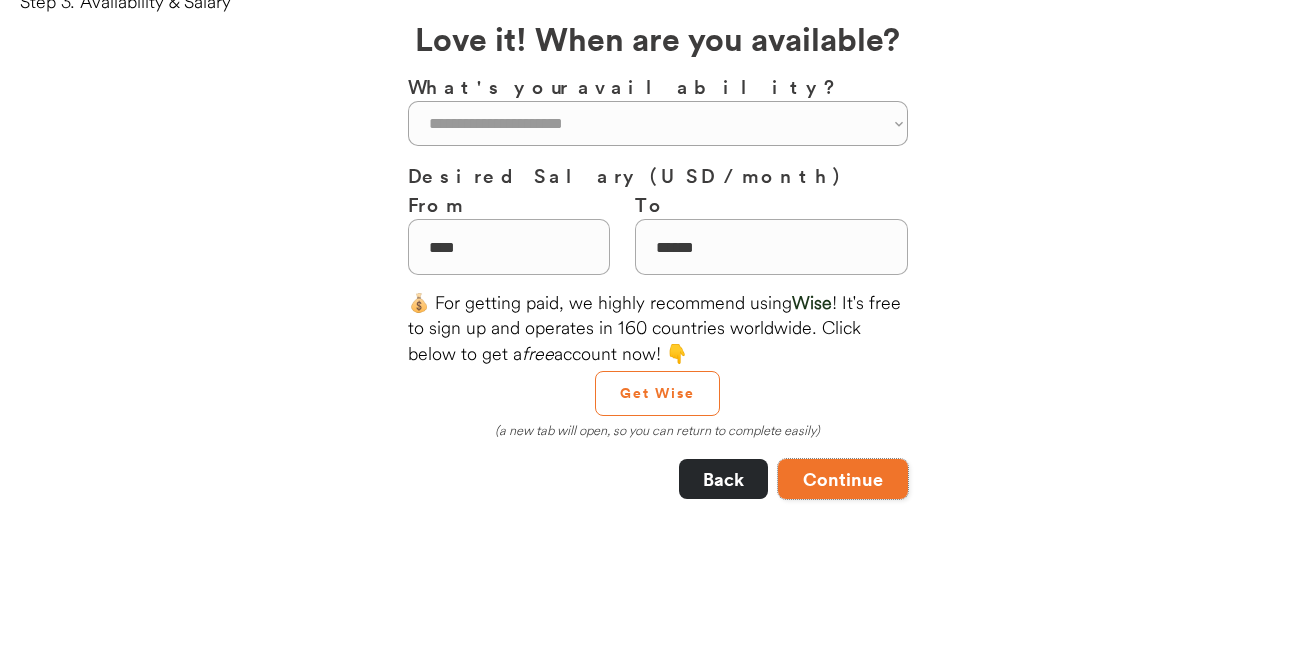 click on "Continue" at bounding box center [843, 479] 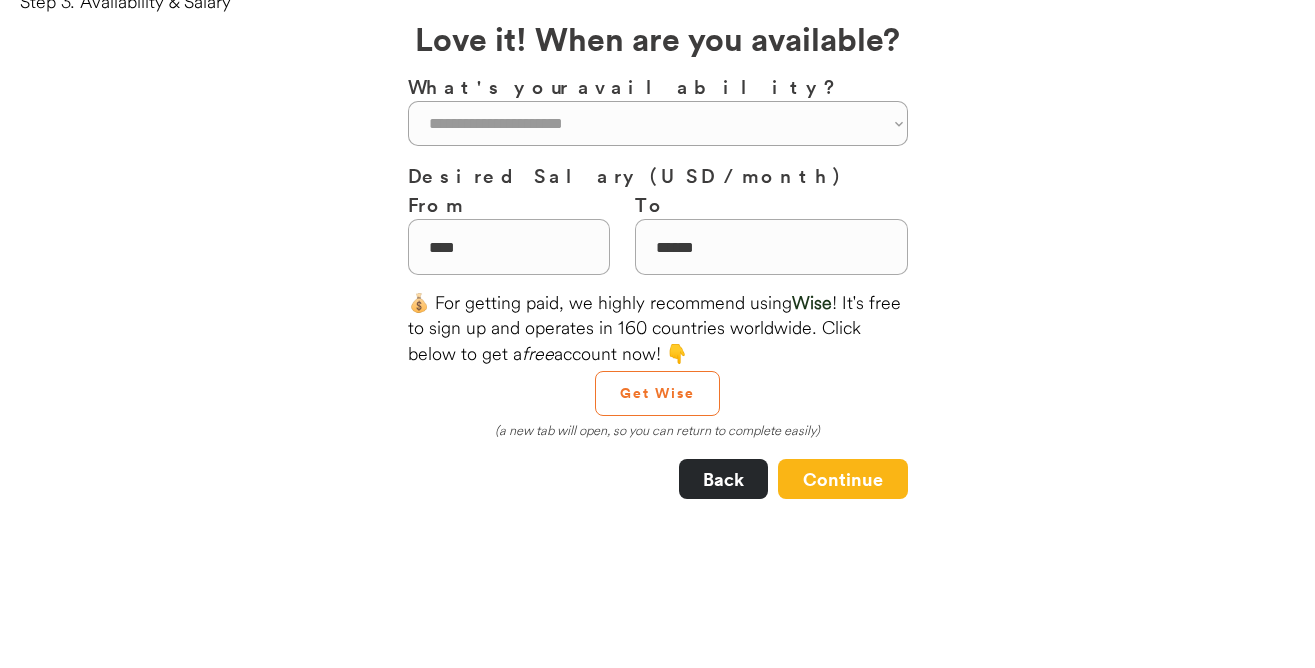 scroll, scrollTop: 0, scrollLeft: 0, axis: both 